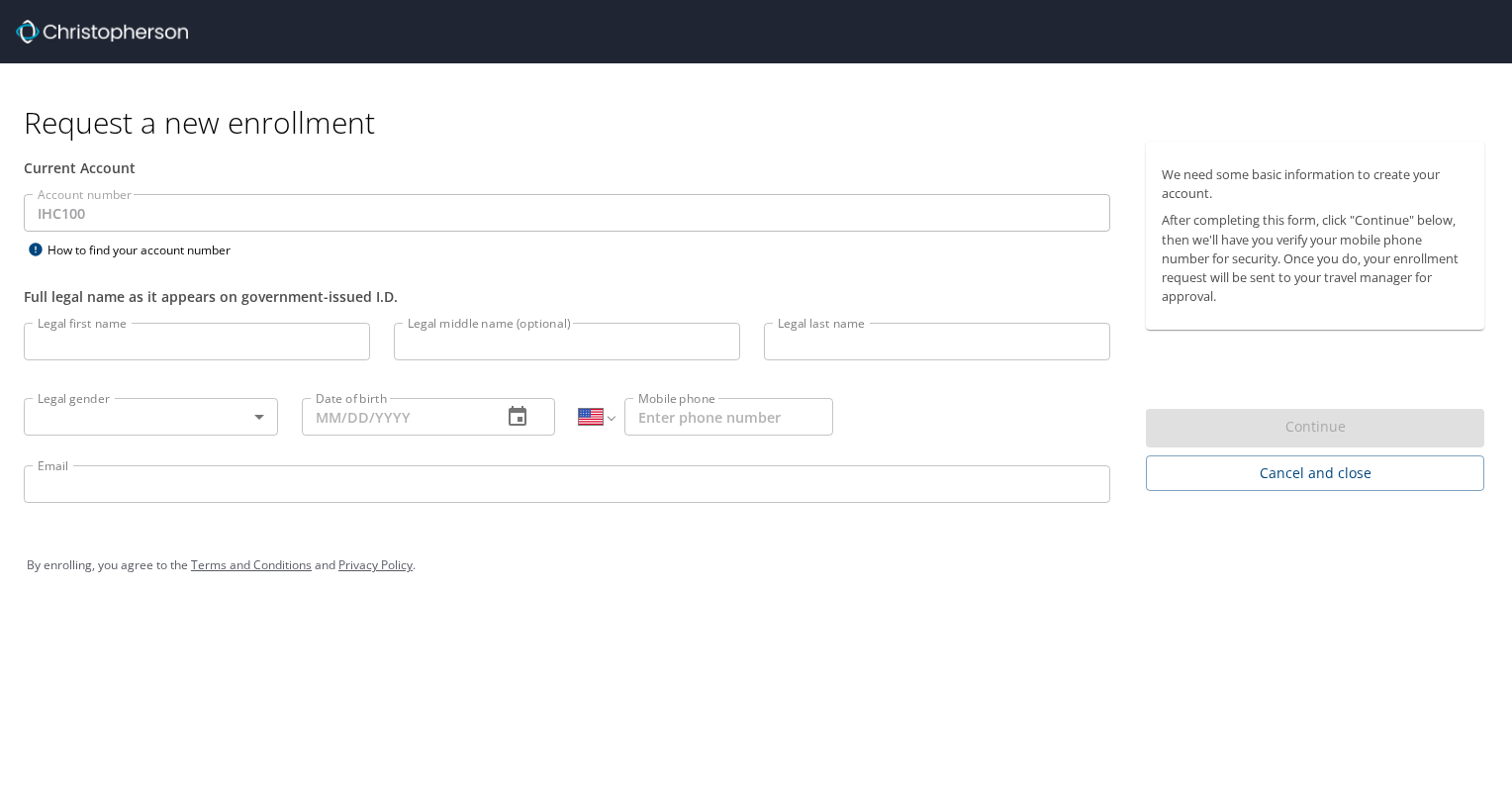 select on "US" 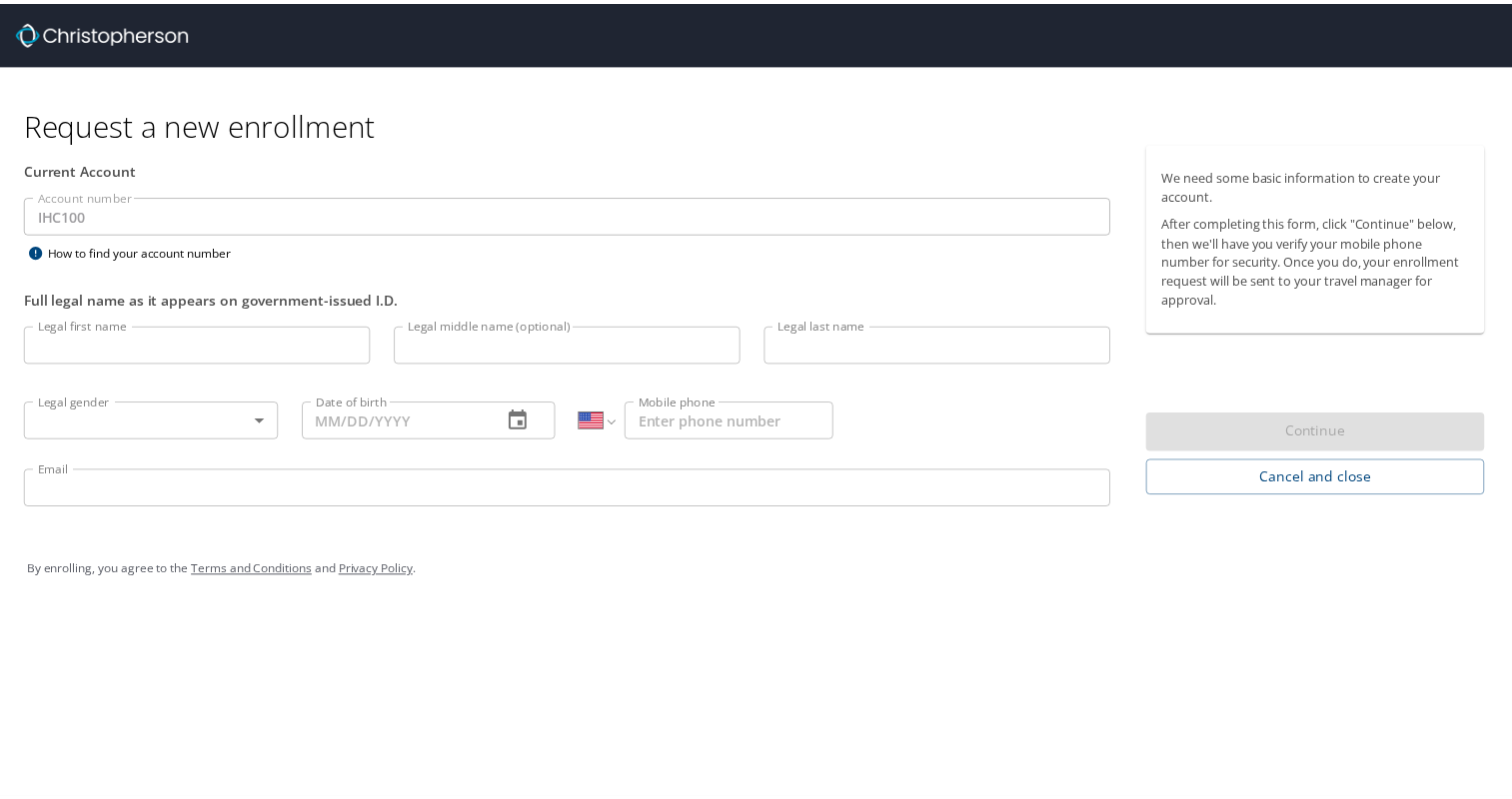 scroll, scrollTop: 0, scrollLeft: 0, axis: both 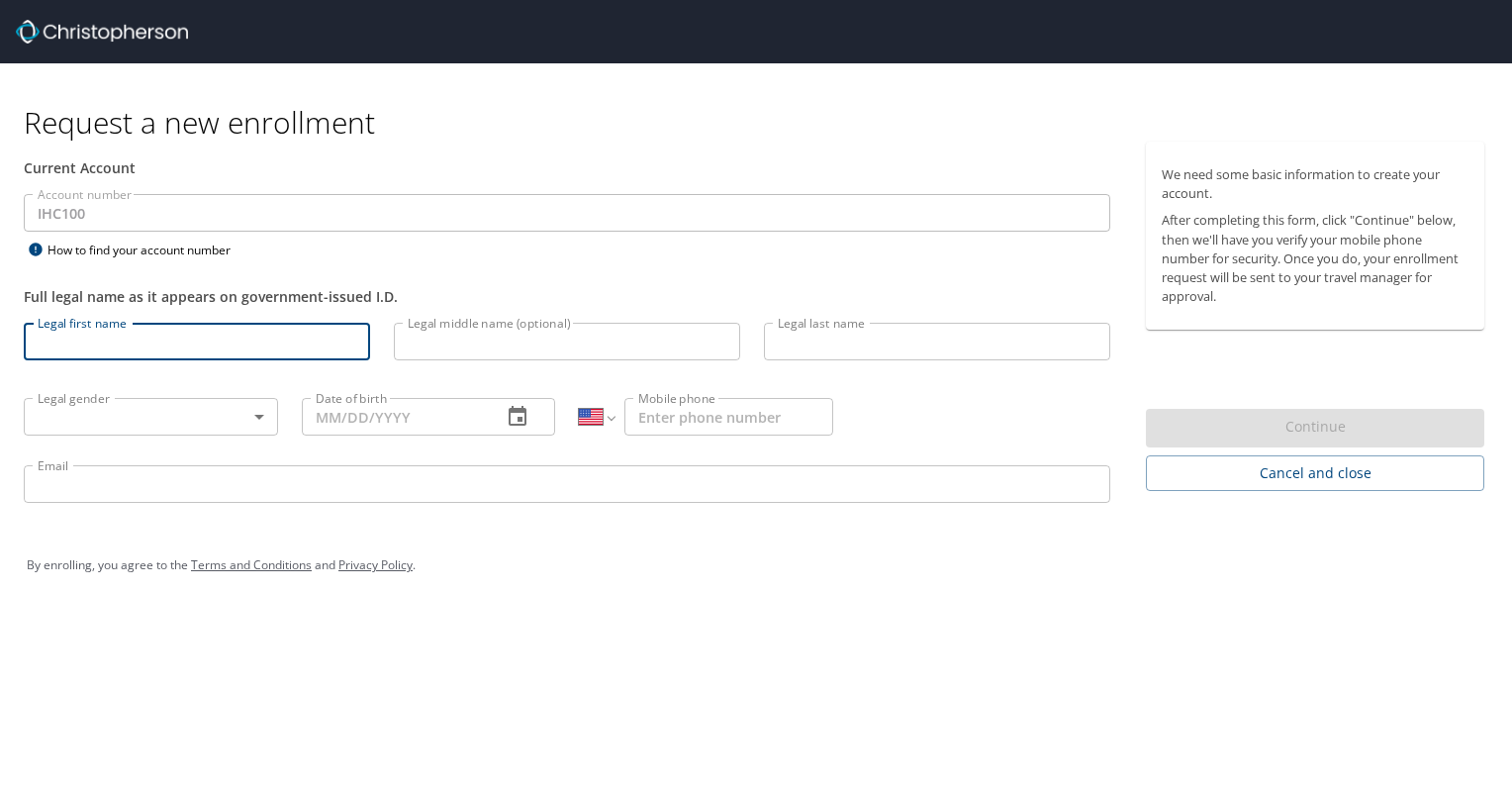 click on "Legal first name" at bounding box center [197, 342] 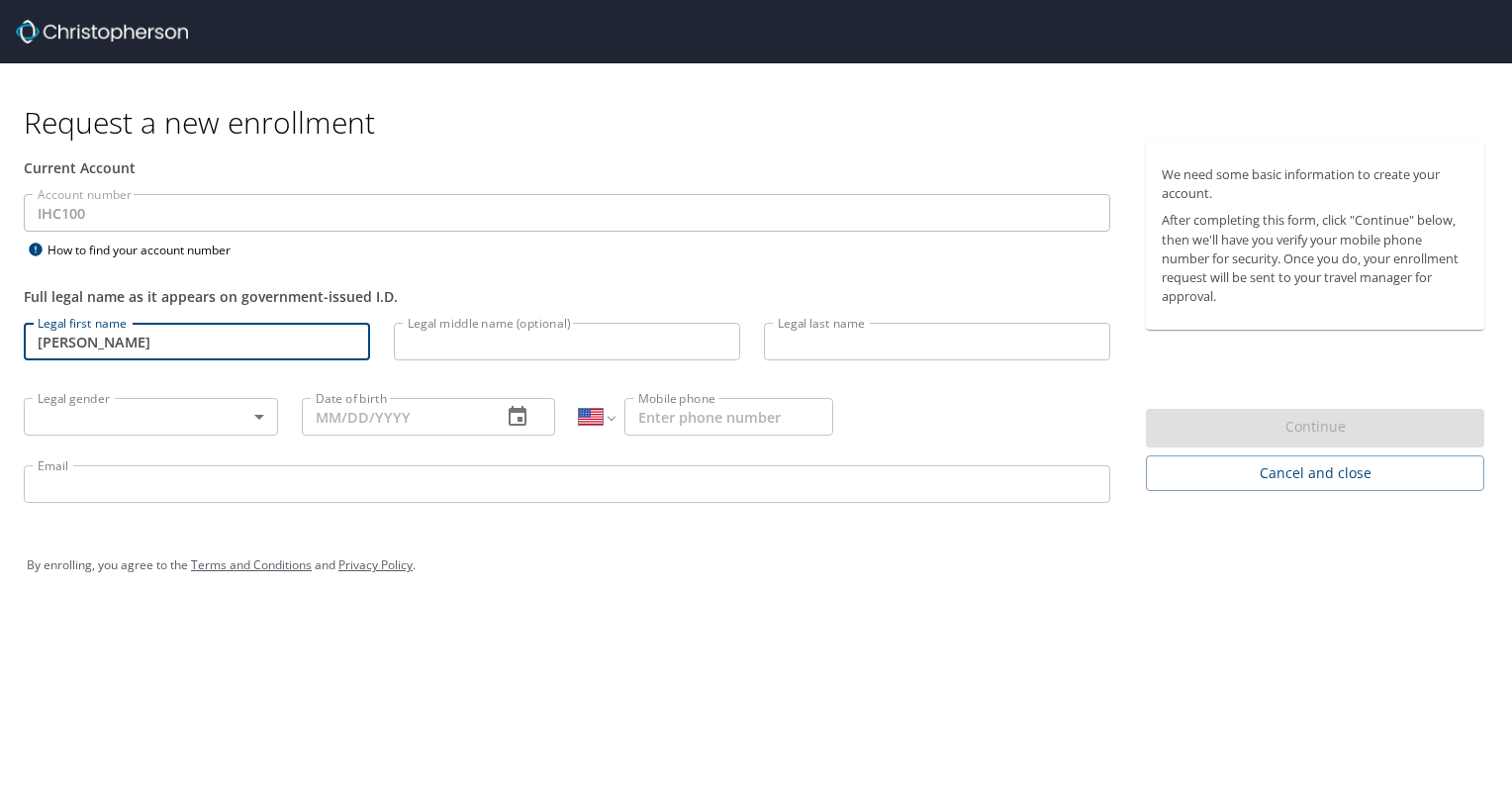 type on "Bentley" 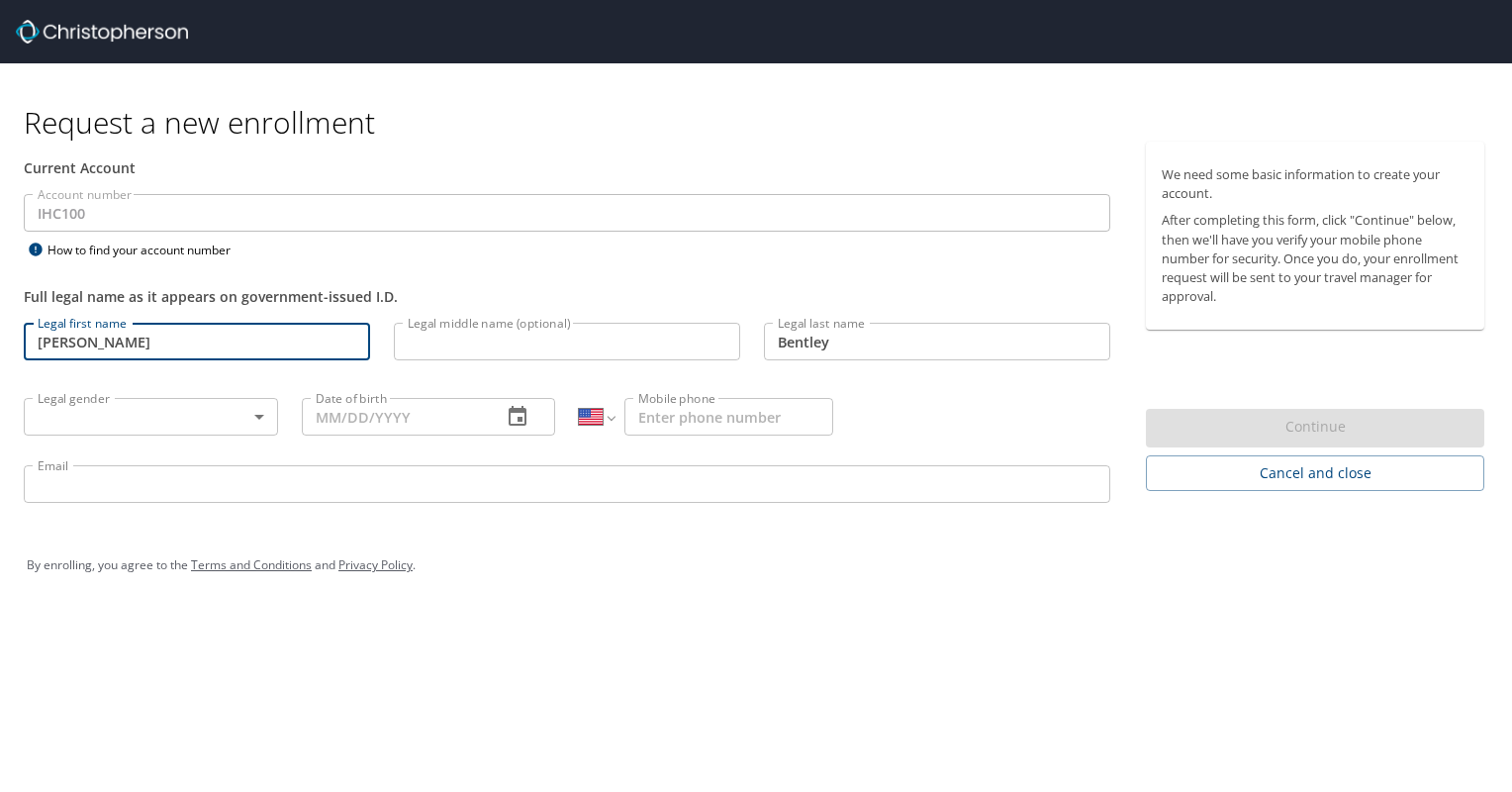 type on "1 (801) 831-5202" 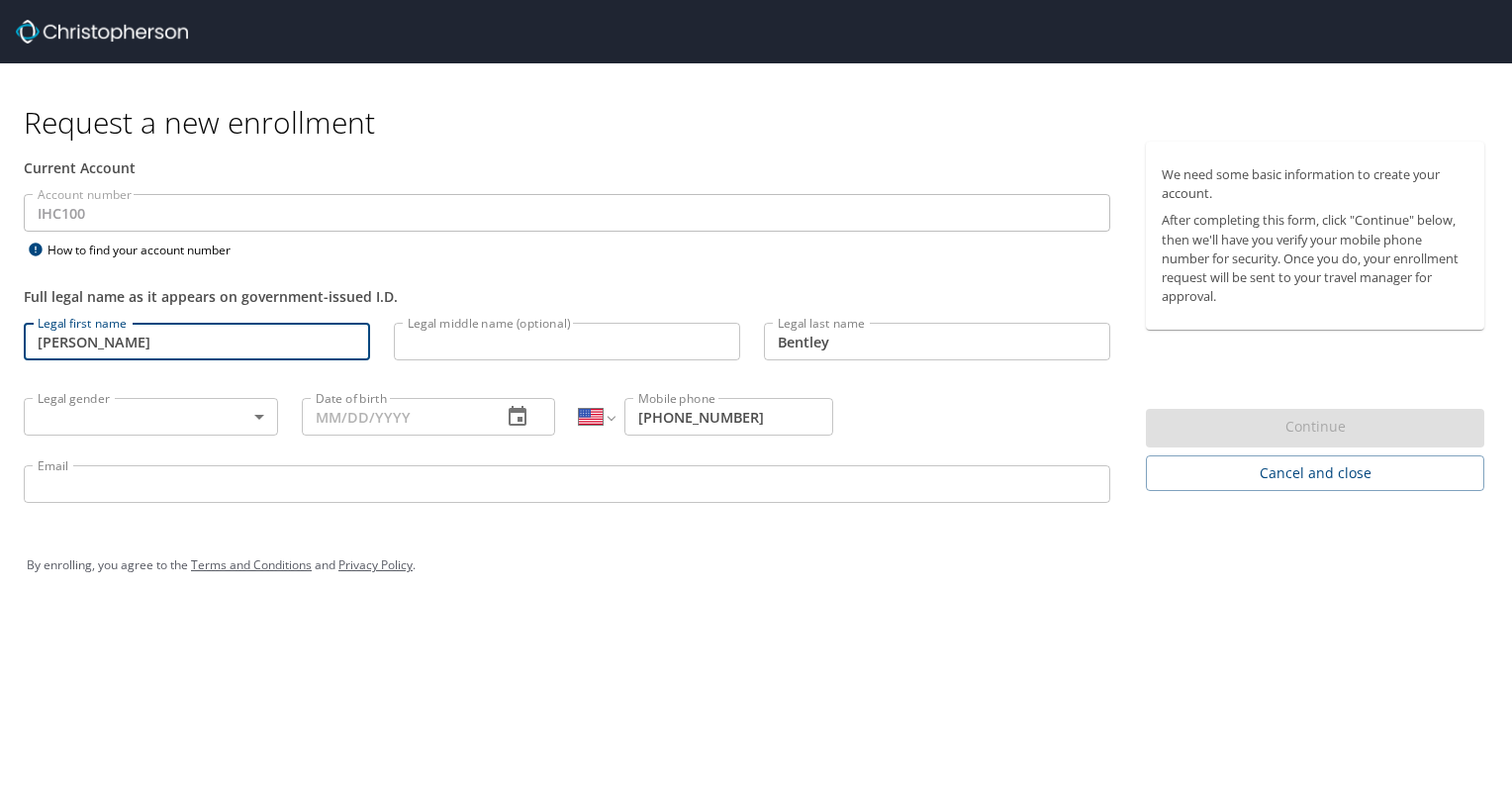 type on "[PERSON_NAME][EMAIL_ADDRESS][PERSON_NAME][DOMAIN_NAME]" 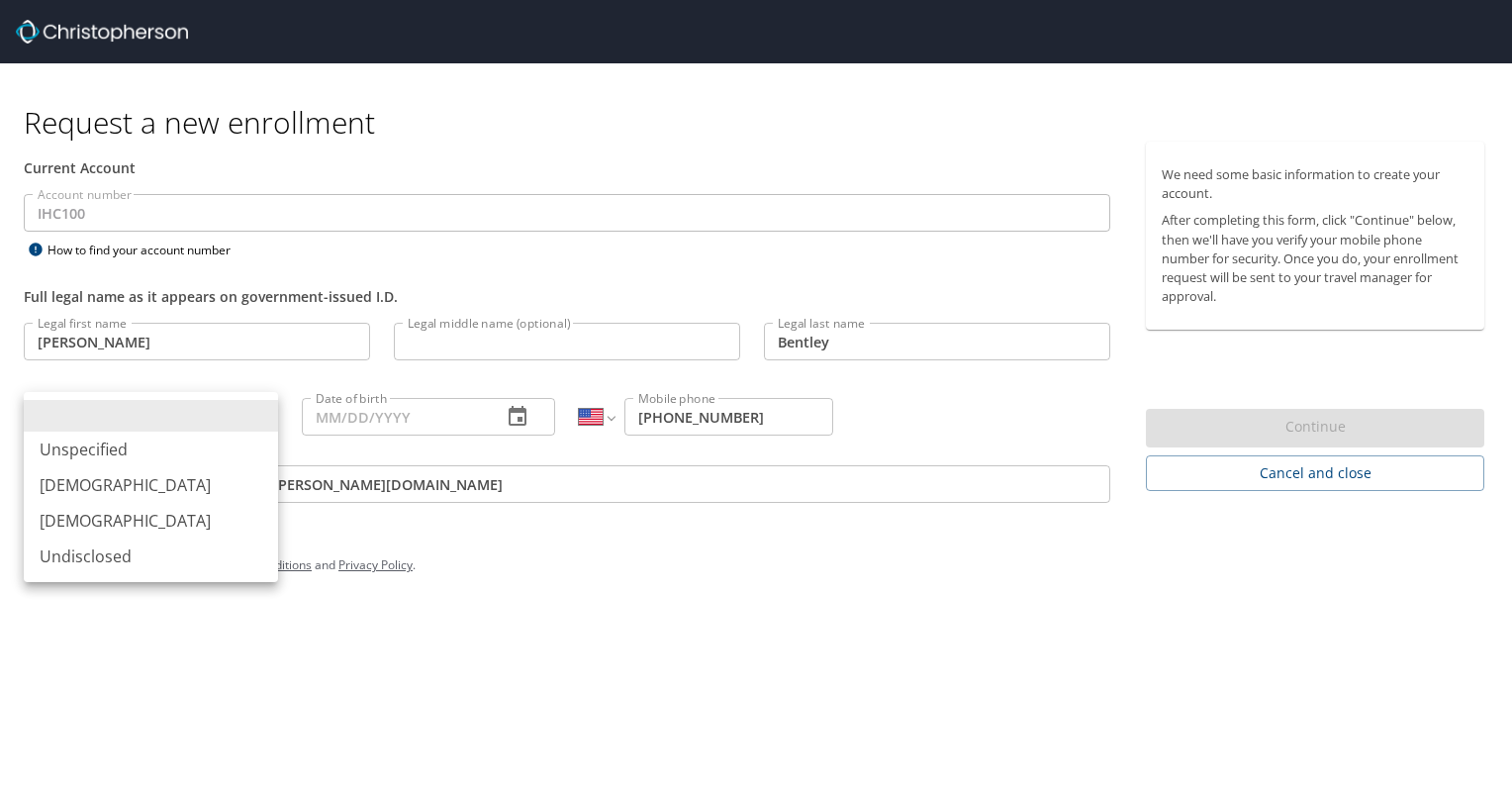 click on "Request a new enrollment Current Account Account number IHC100 Account number  How to find your account number Full legal name as it appears on government-issued I.D. Legal first name Jennifer Legal first name Legal middle name (optional) Legal middle name (optional) Legal last name Bentley Legal last name Legal gender ​ Legal gender Date of birth Date of birth International Afghanistan Åland Islands Albania Algeria American Samoa Andorra Angola Anguilla Antigua and Barbuda Argentina Armenia Aruba Ascension Island Australia Austria Azerbaijan Bahamas Bahrain Bangladesh Barbados Belarus Belgium Belize Benin Bermuda Bhutan Bolivia Bonaire, Sint Eustatius and Saba Bosnia and Herzegovina Botswana Brazil British Indian Ocean Territory Brunei Darussalam Bulgaria Burkina Faso Burma Burundi Cambodia Cameroon Canada Cape Verde Cayman Islands Central African Republic Chad Chile China Christmas Island Cocos (Keeling) Islands Colombia Comoros Congo Congo, Democratic Republic of the Cook Islands Costa Rica Croatia Cuba" at bounding box center [756, 396] 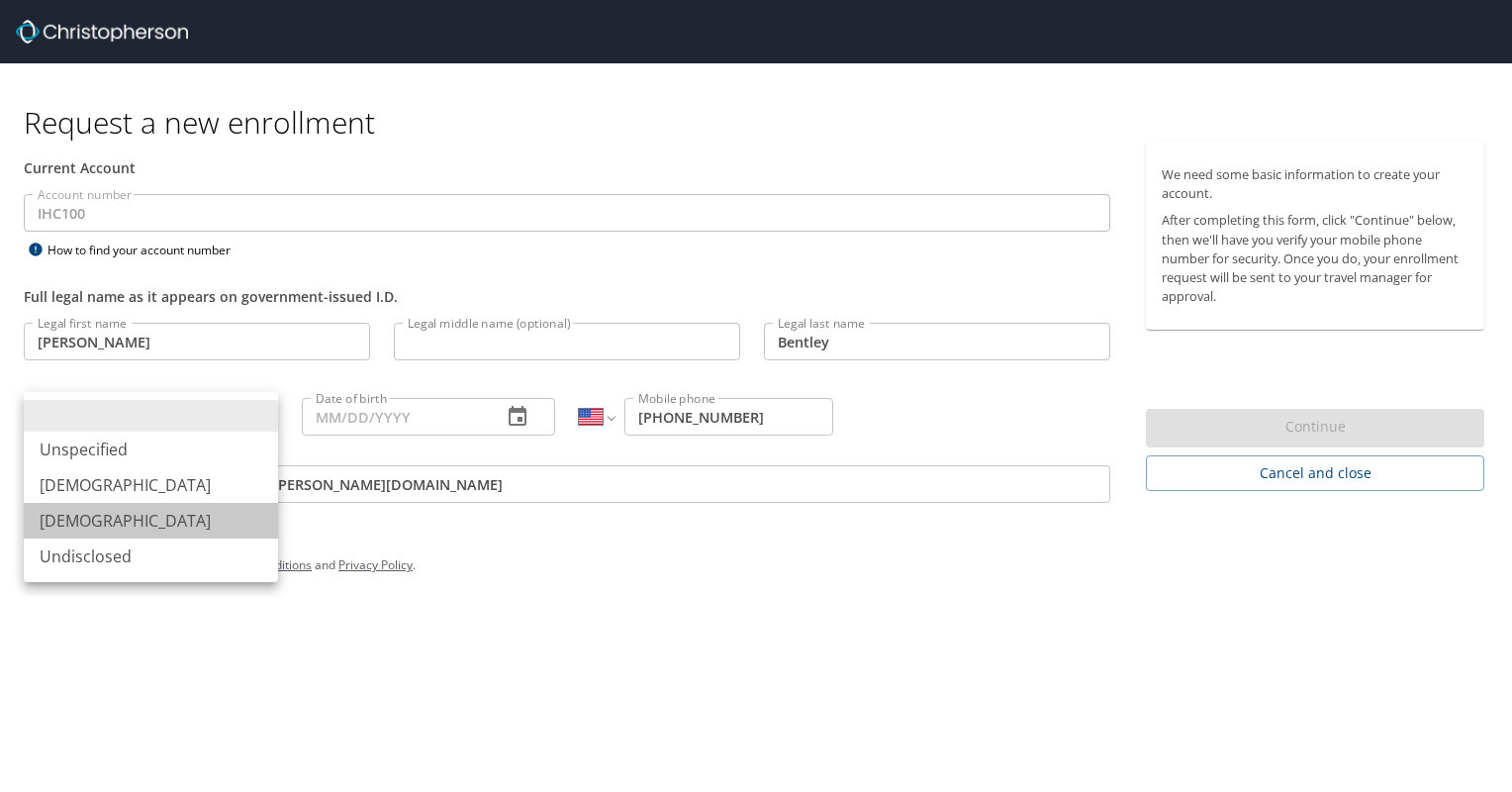 click on "Female" at bounding box center [150, 521] 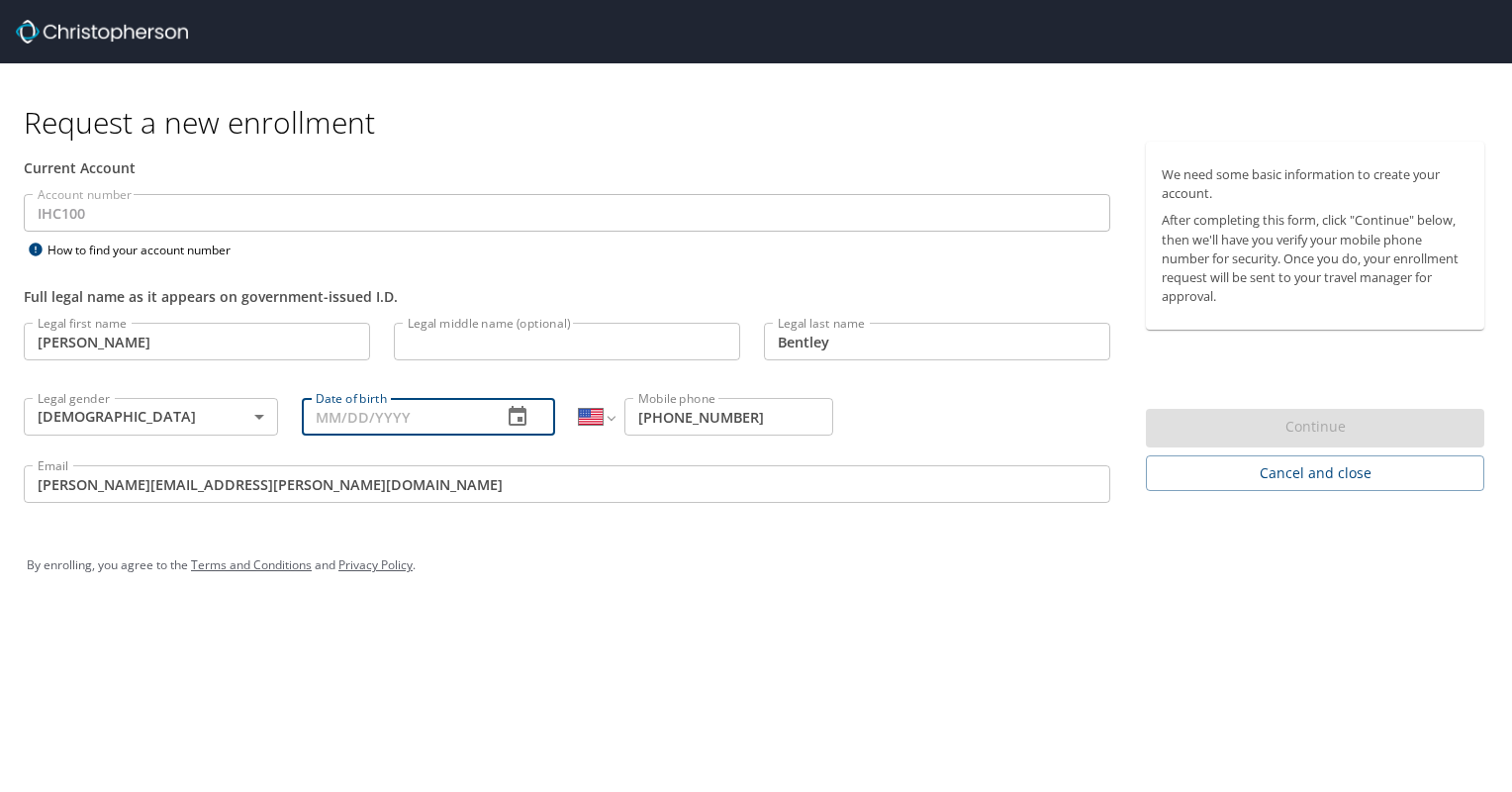 click on "Date of birth" at bounding box center (394, 417) 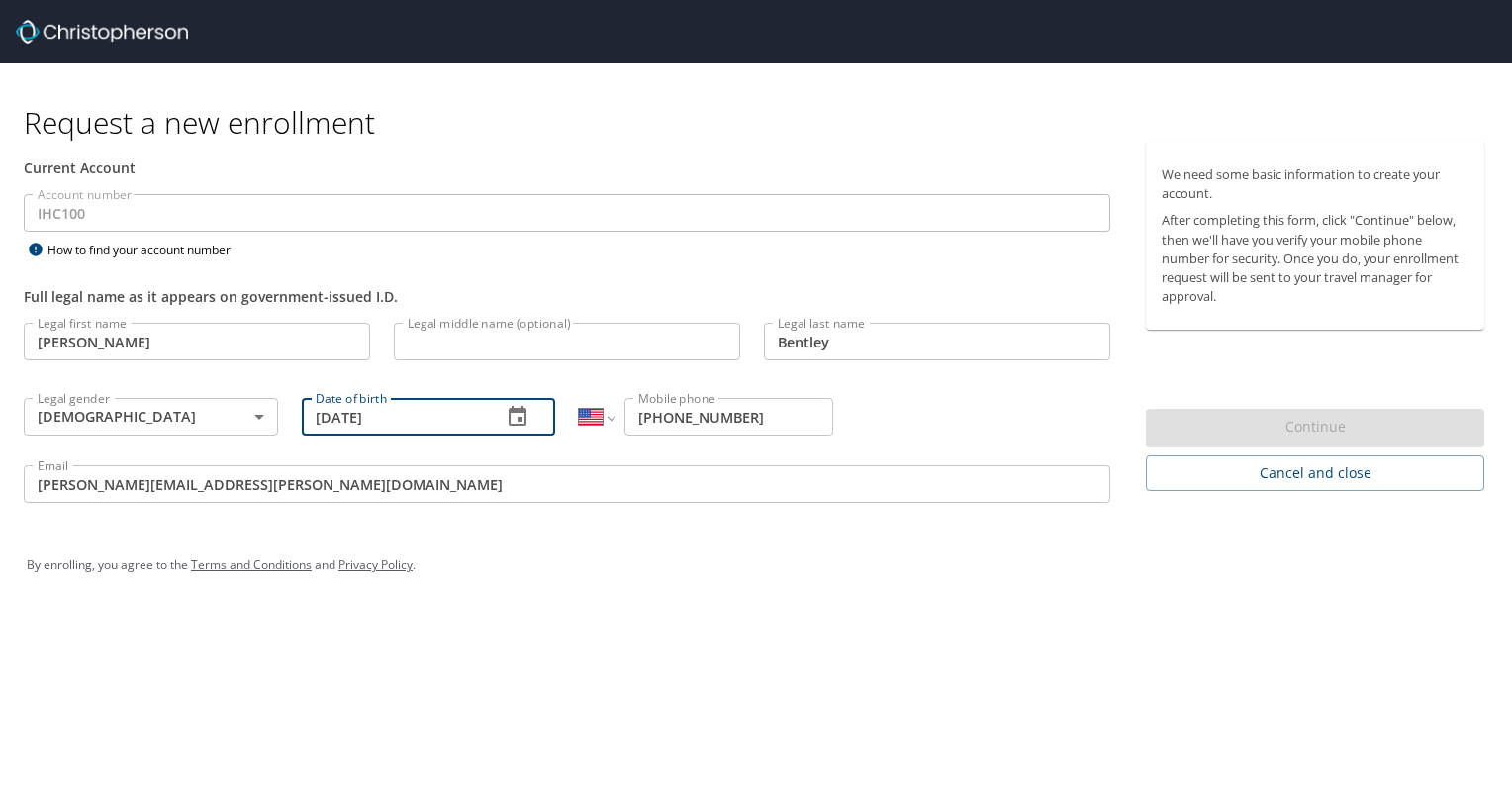 type on "07/12/1976" 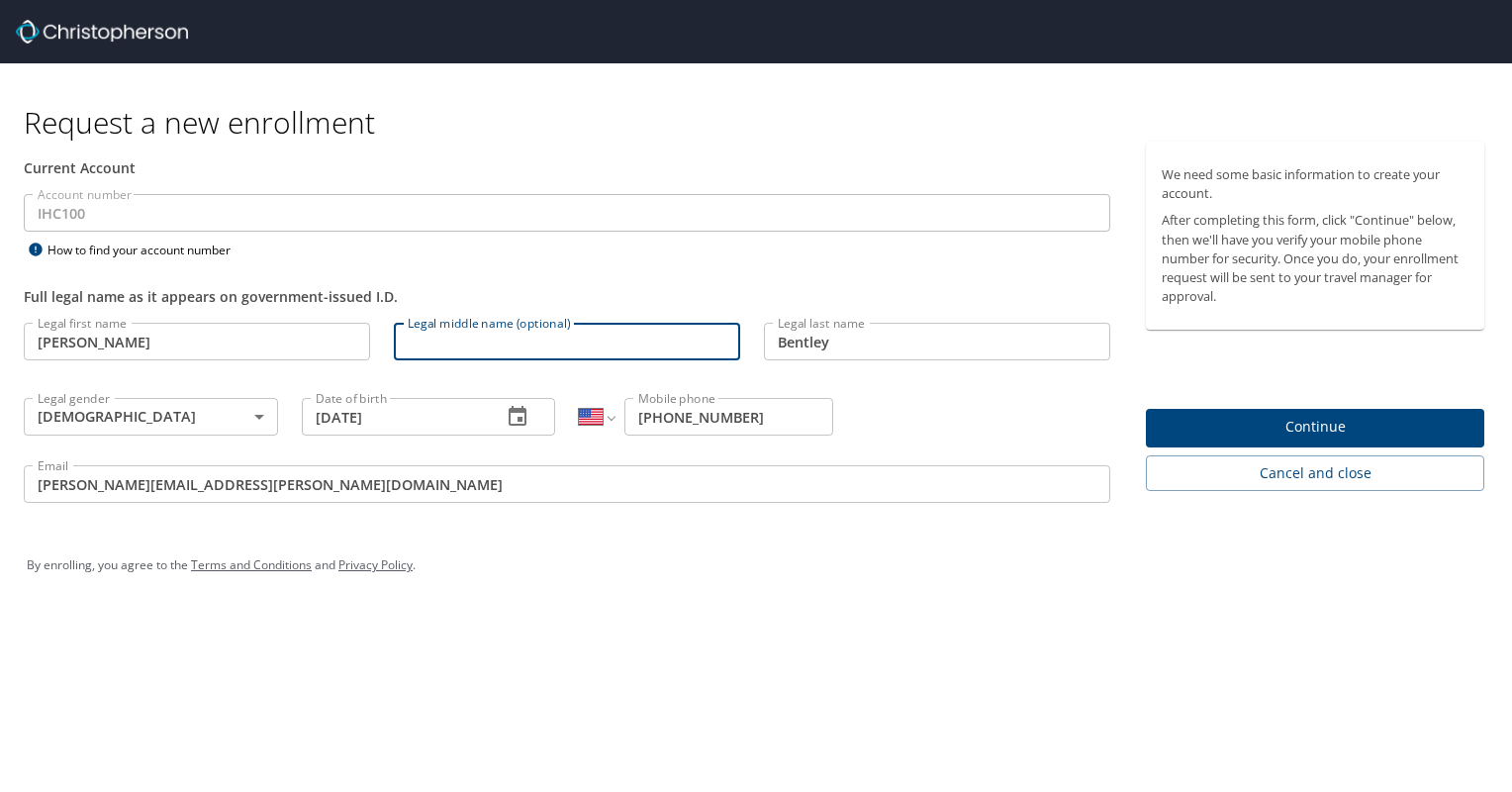 click on "Legal middle name (optional)" at bounding box center (567, 342) 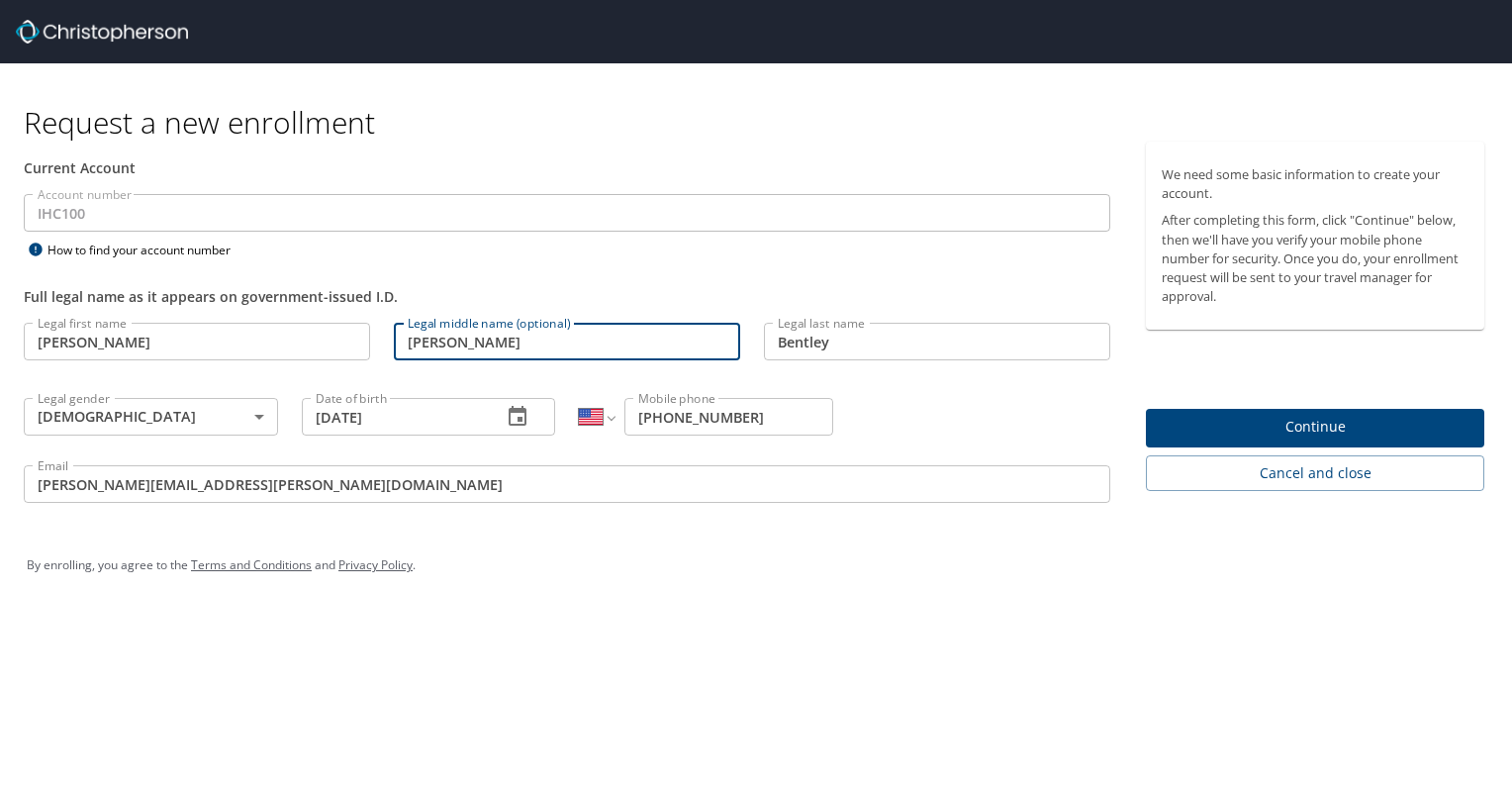 type on "Lynn" 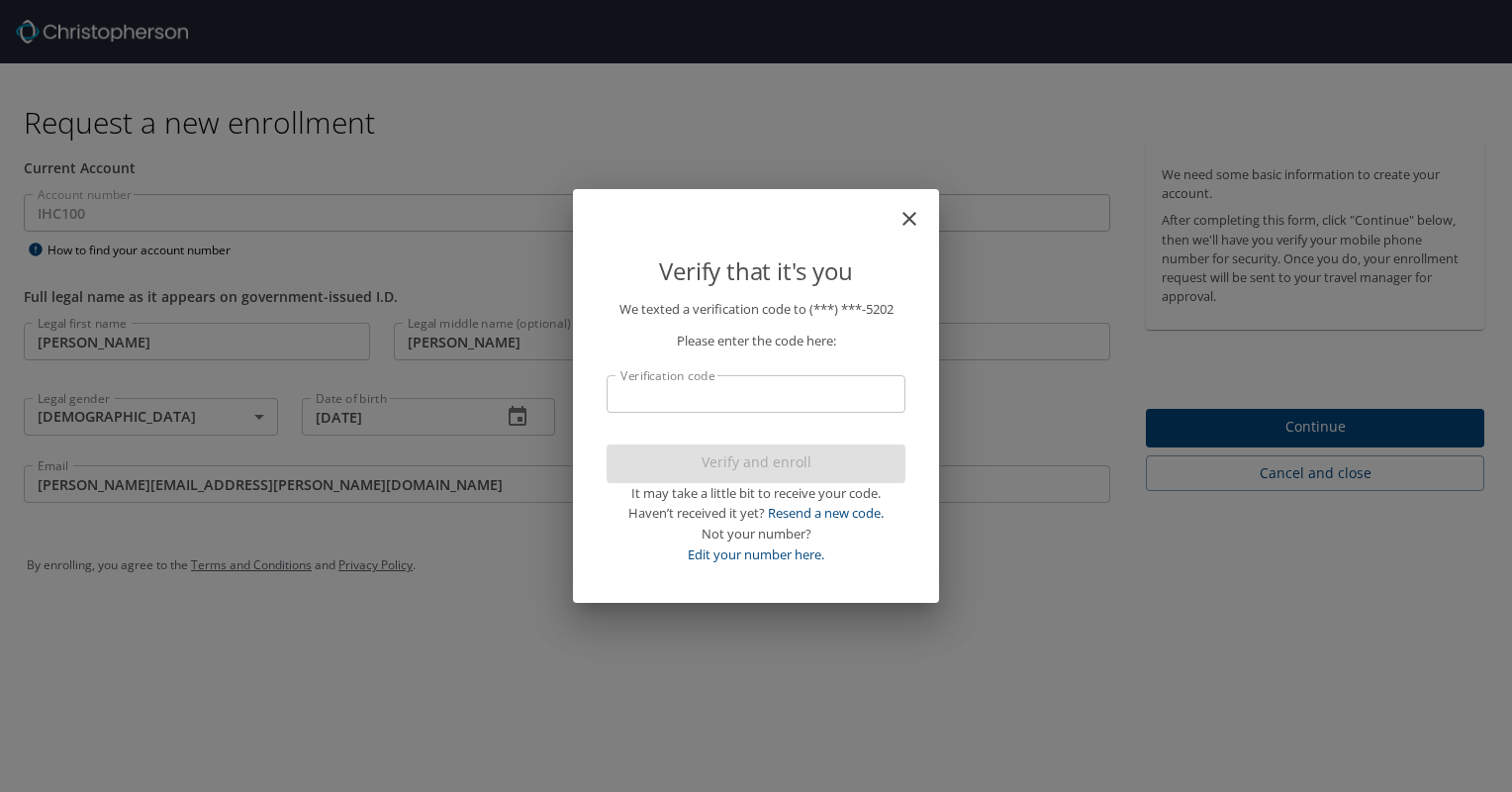 click on "Verification code" at bounding box center [756, 394] 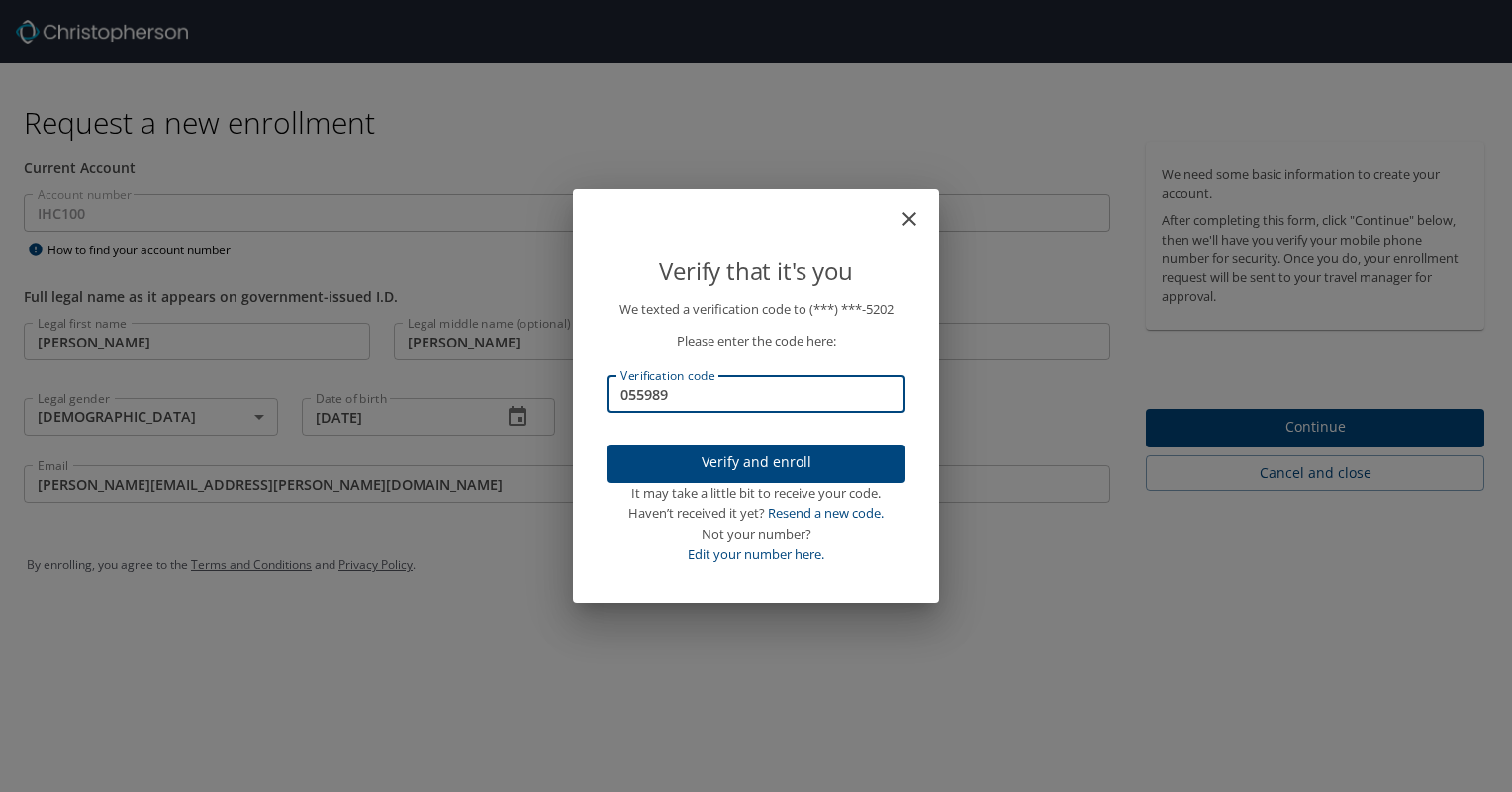 type on "055989" 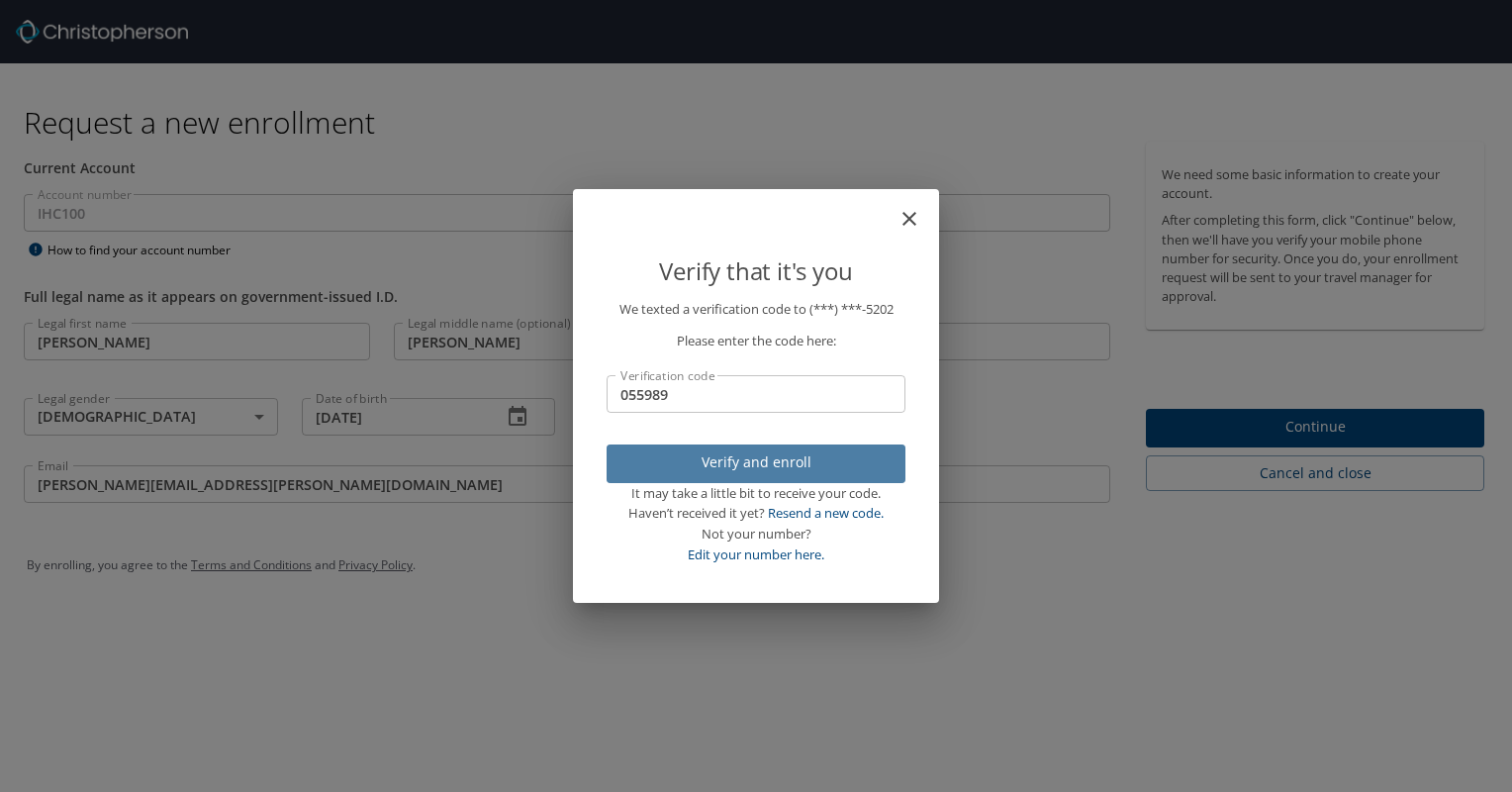 click on "Verify and enroll" at bounding box center [756, 462] 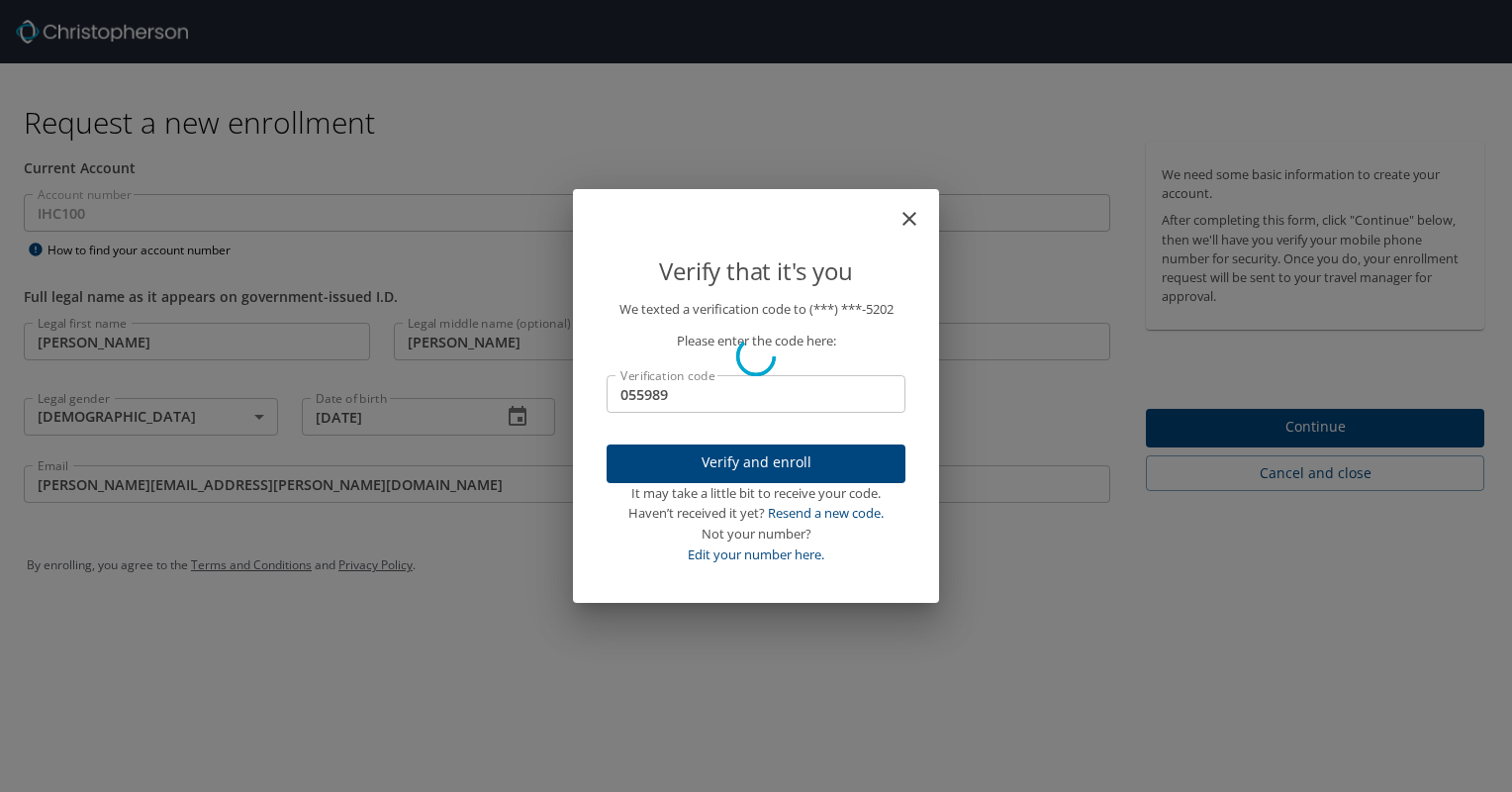 type 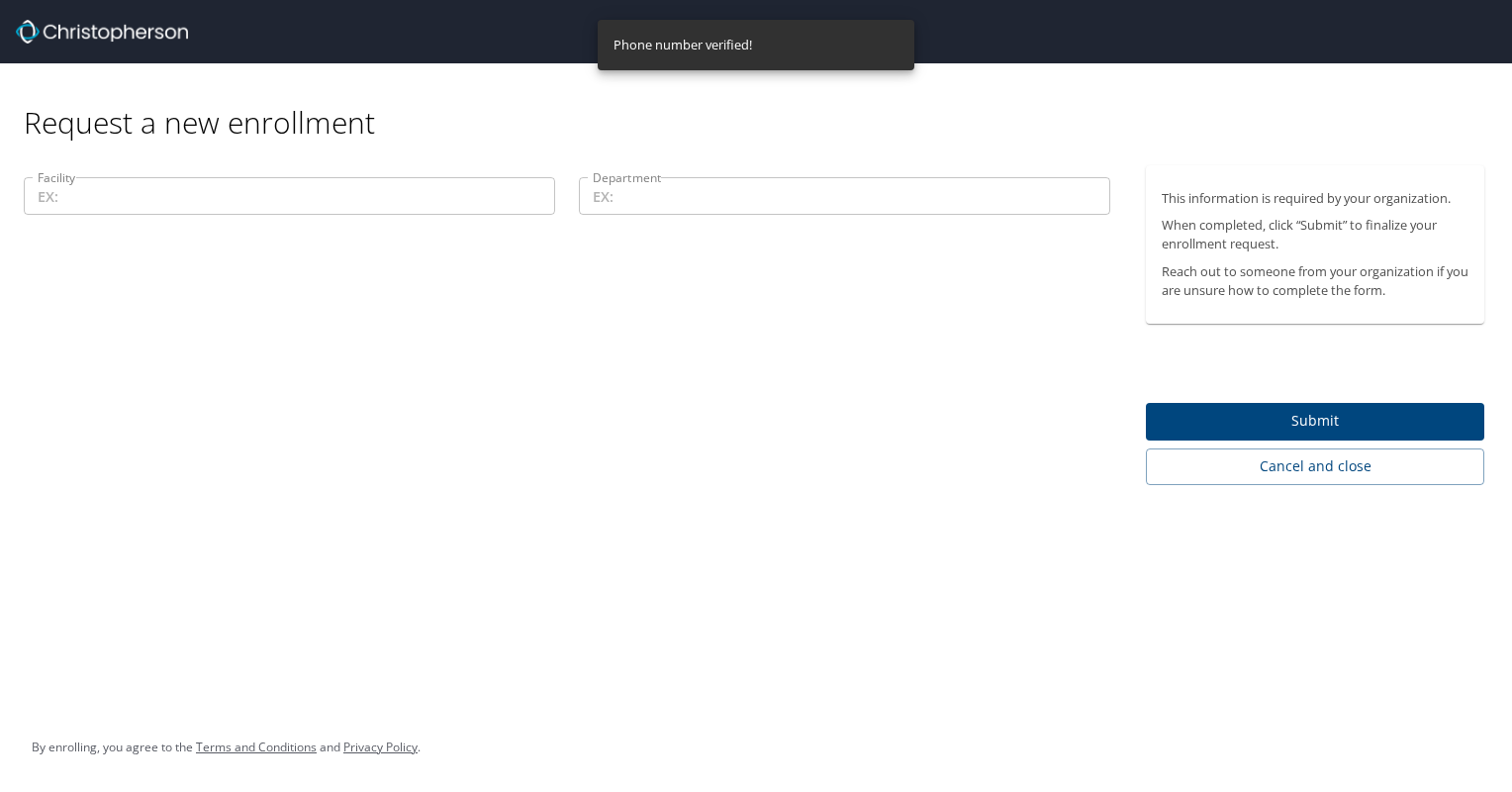 click on "Facility" at bounding box center [289, 196] 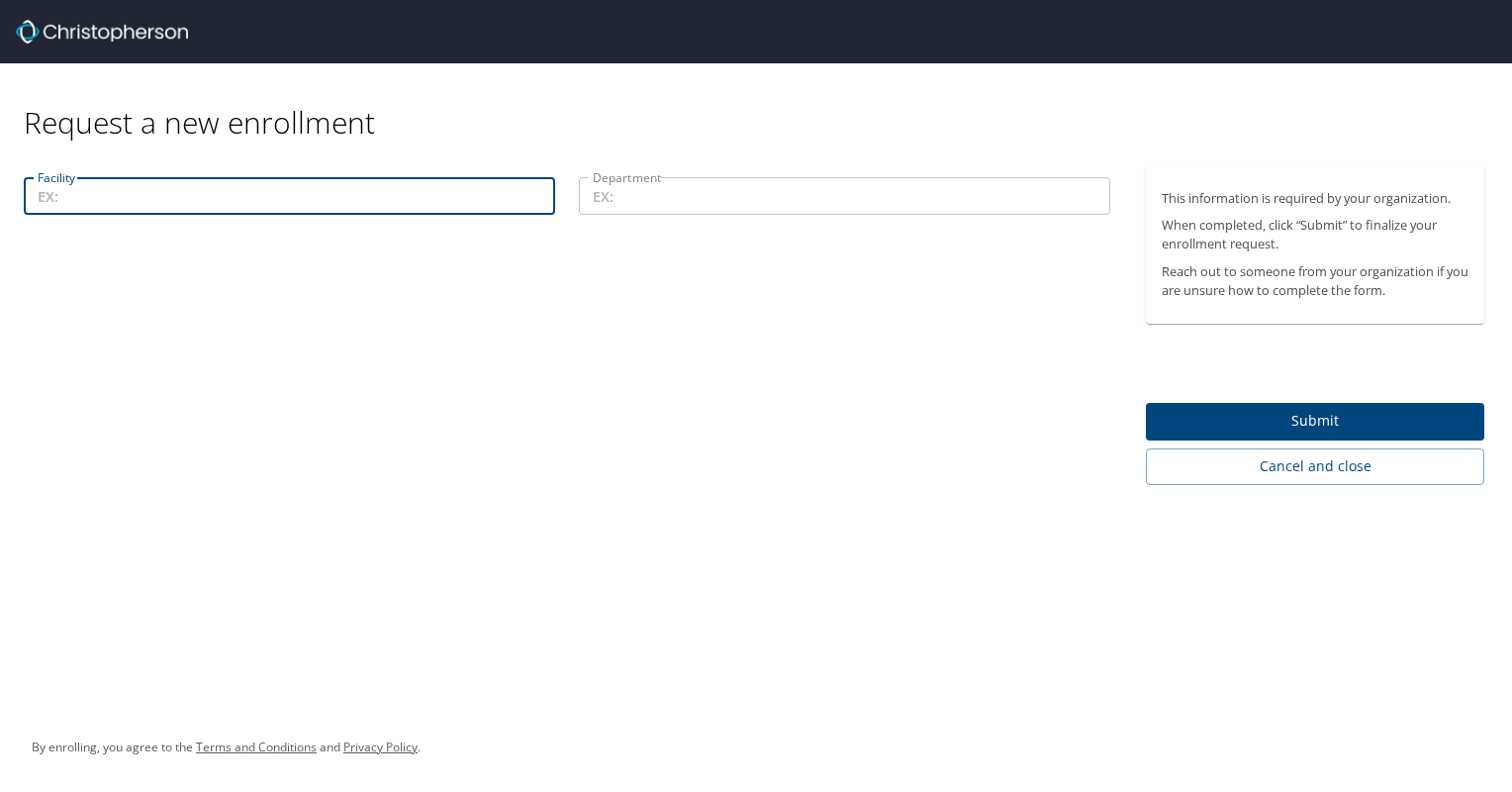 click on "Facility" at bounding box center [289, 196] 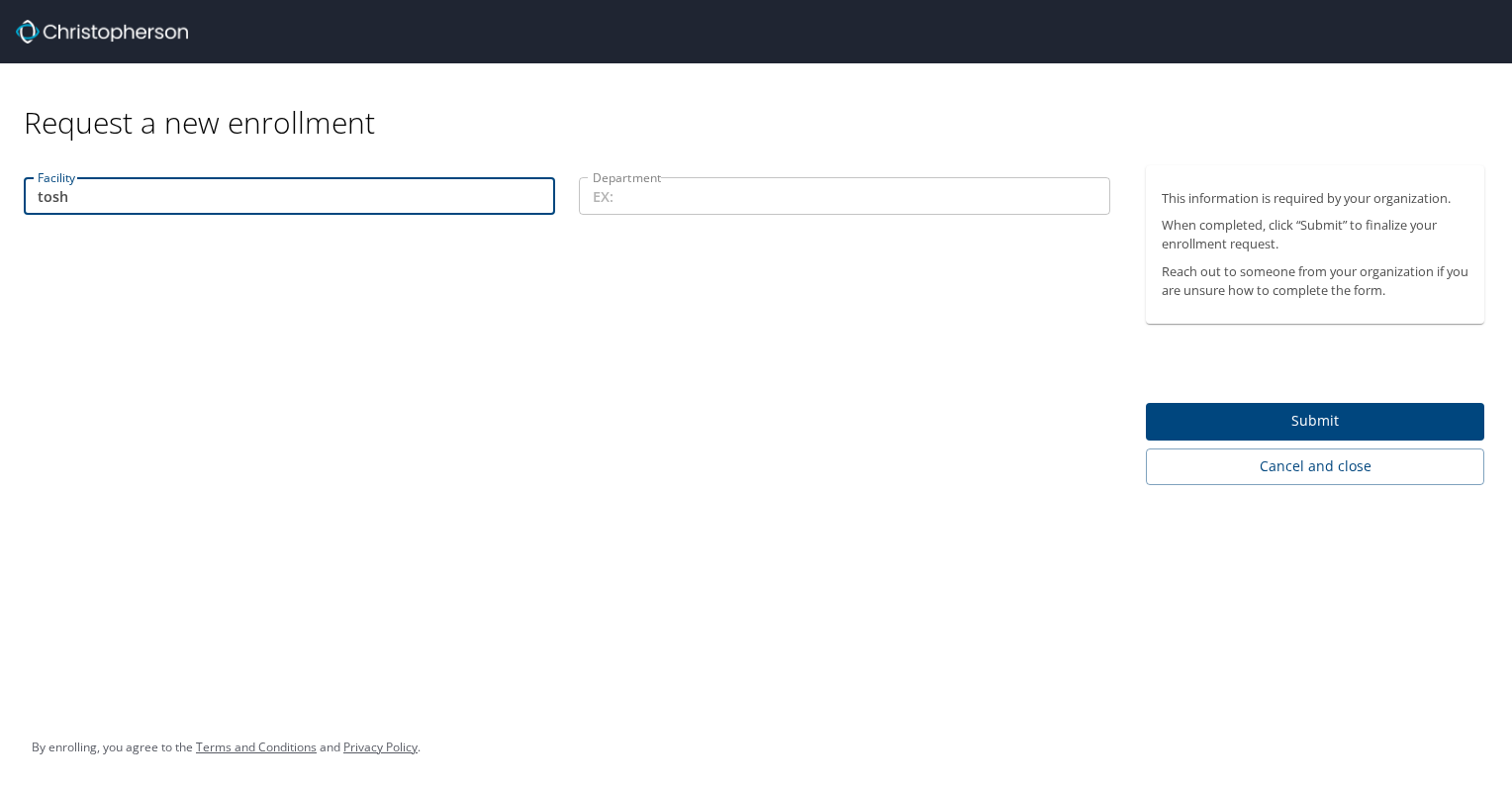 type on "tosh" 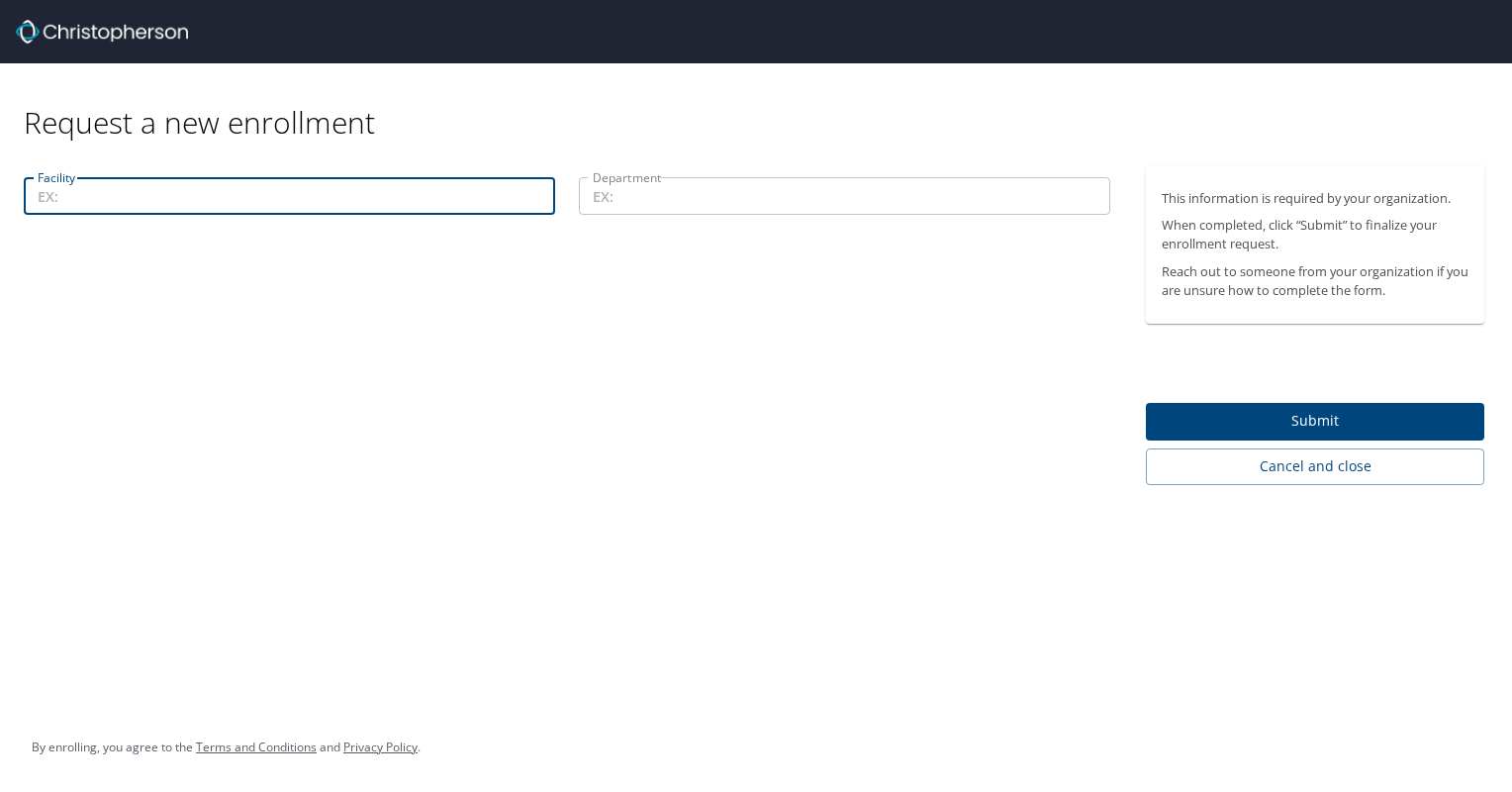 click on "Facility" at bounding box center [289, 196] 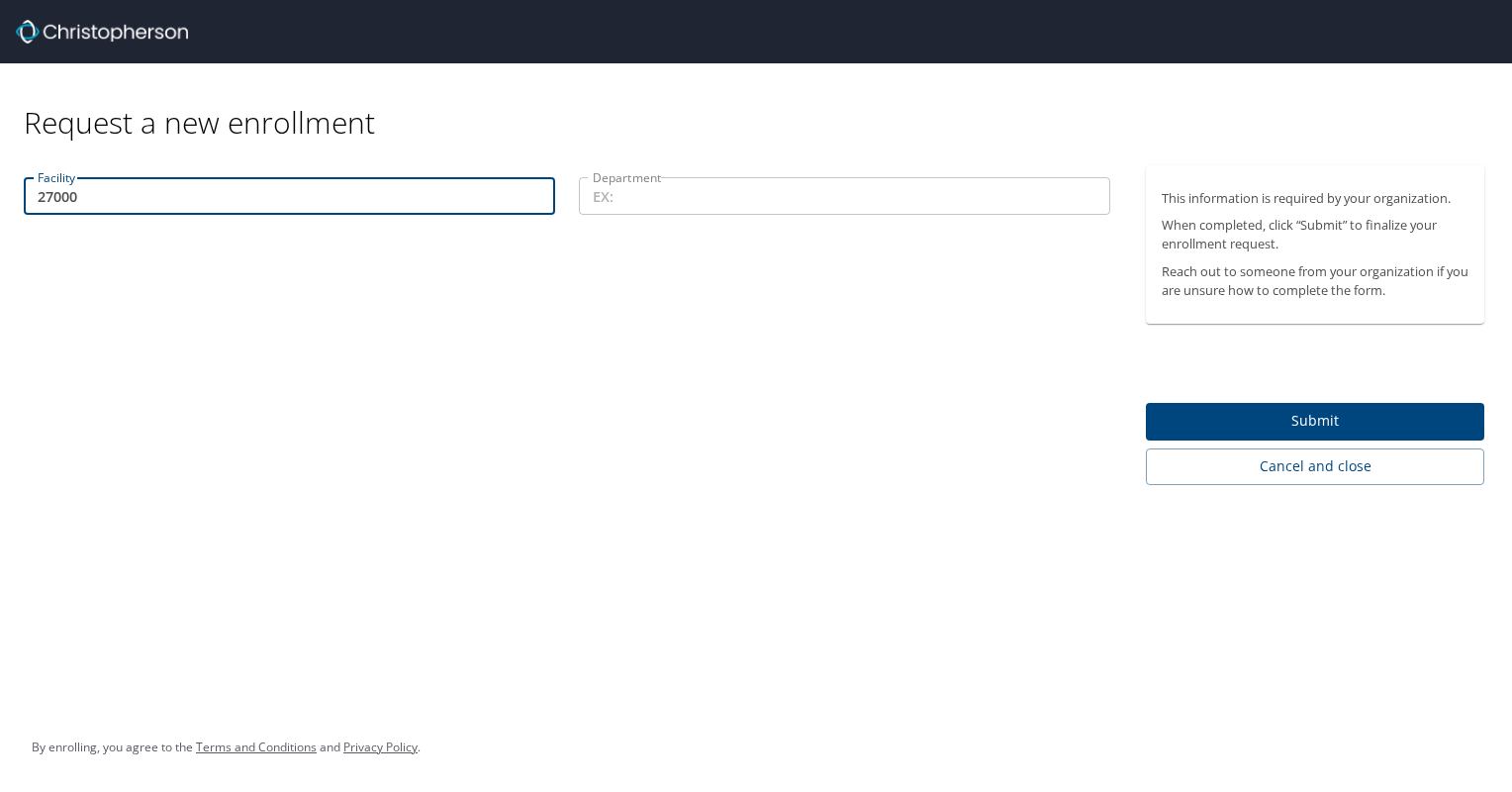 type on "27000" 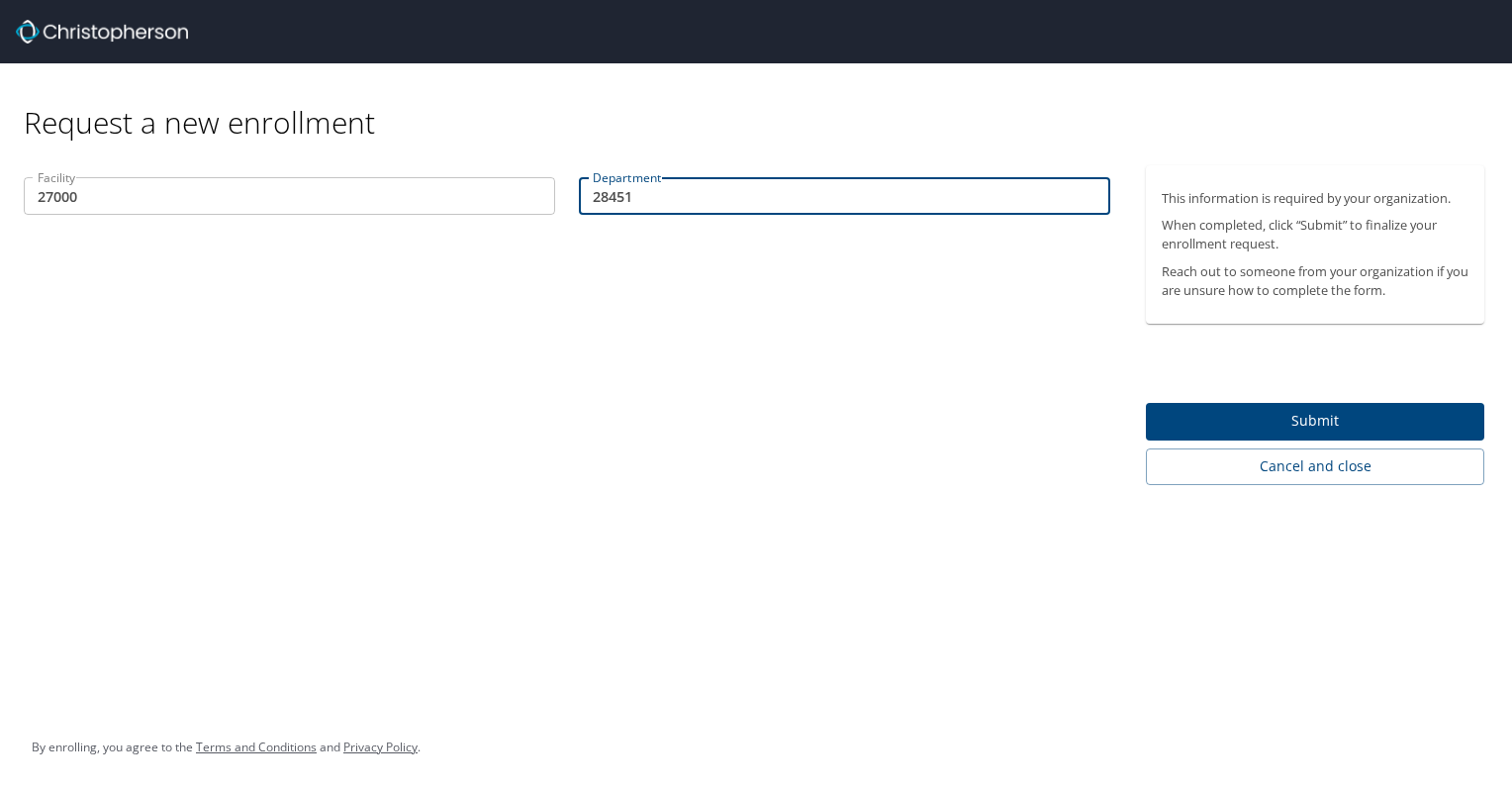 type on "28451" 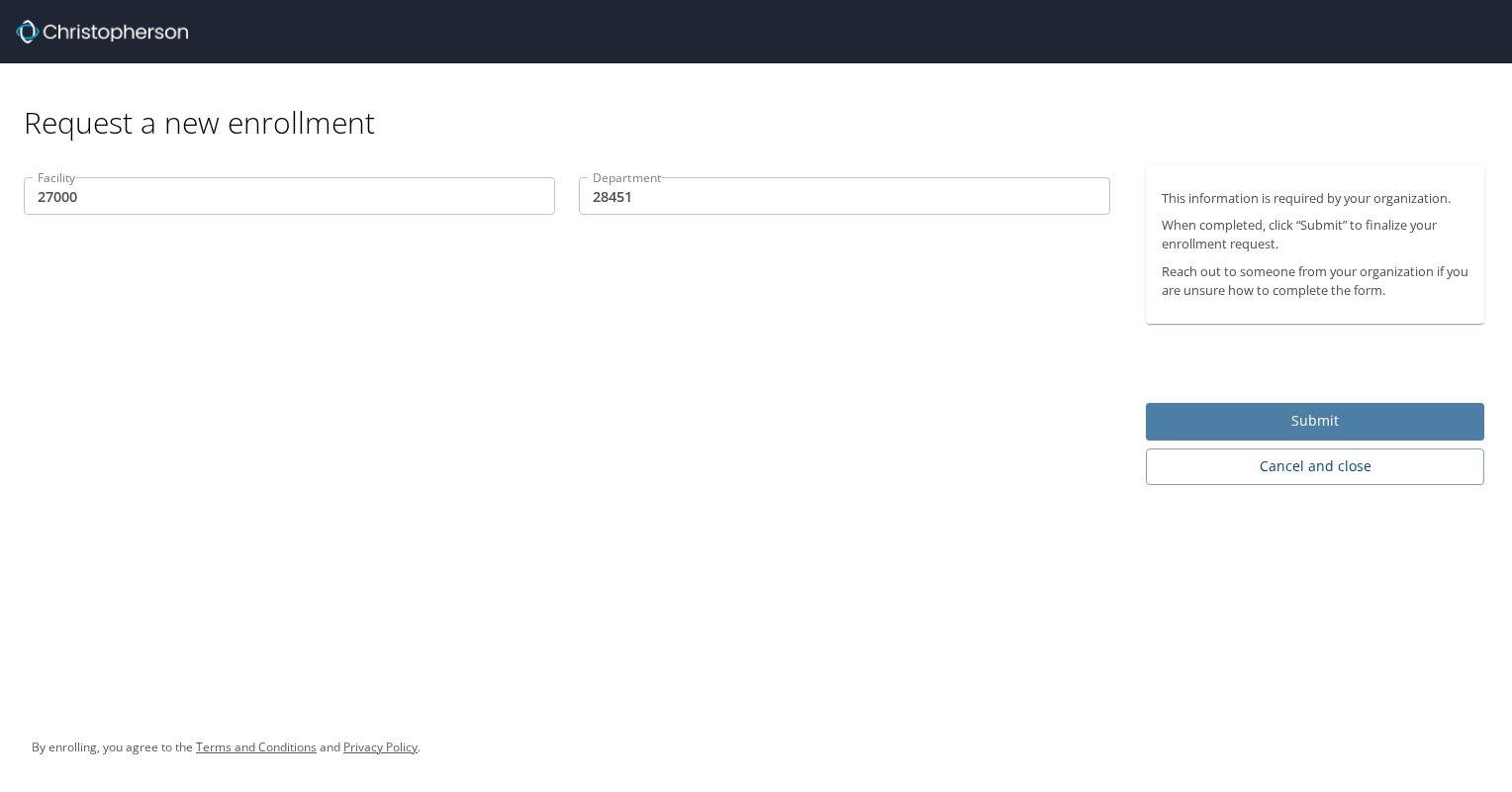 click on "Submit" at bounding box center (1315, 421) 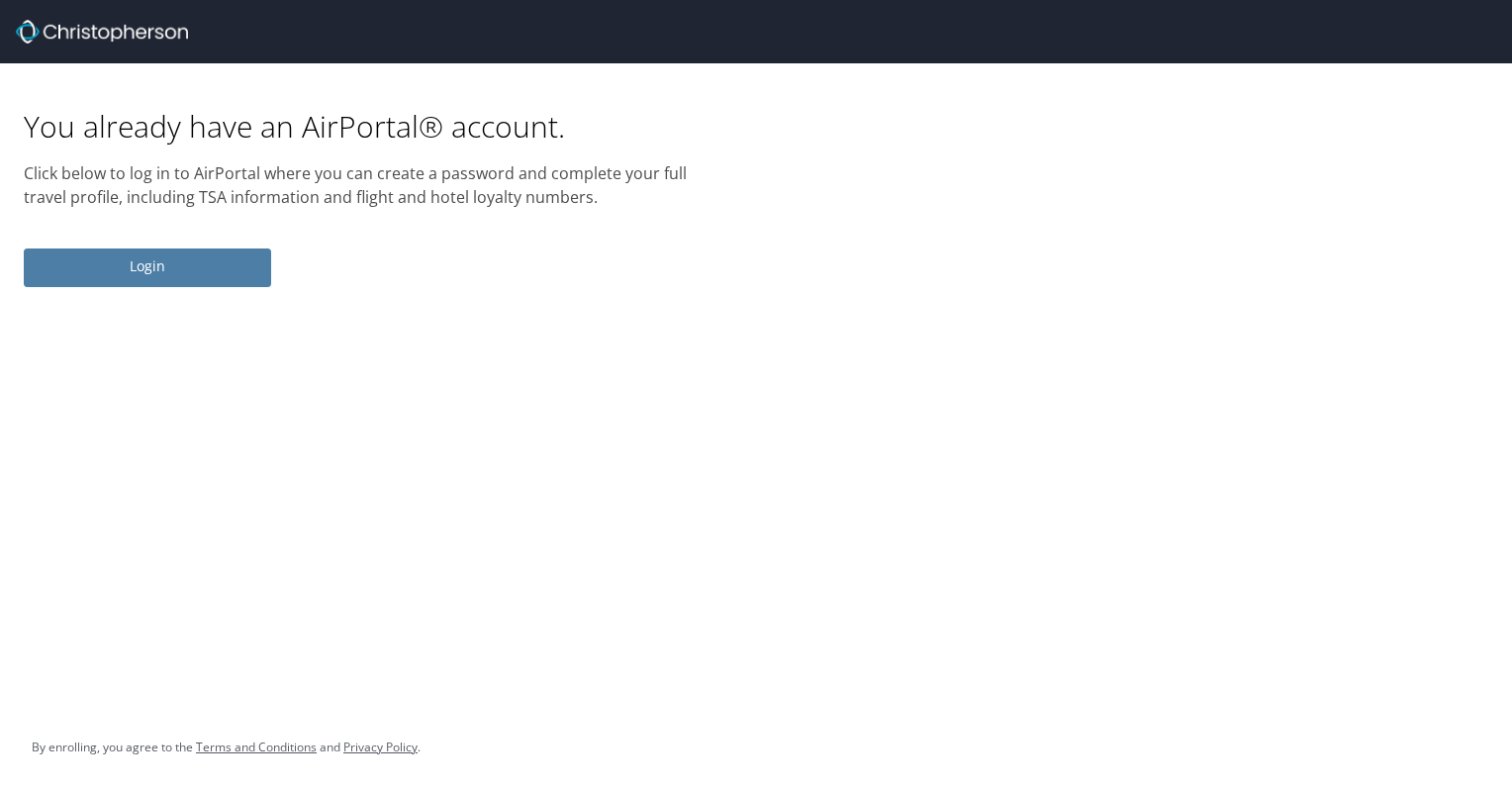 click on "Login" at bounding box center [147, 266] 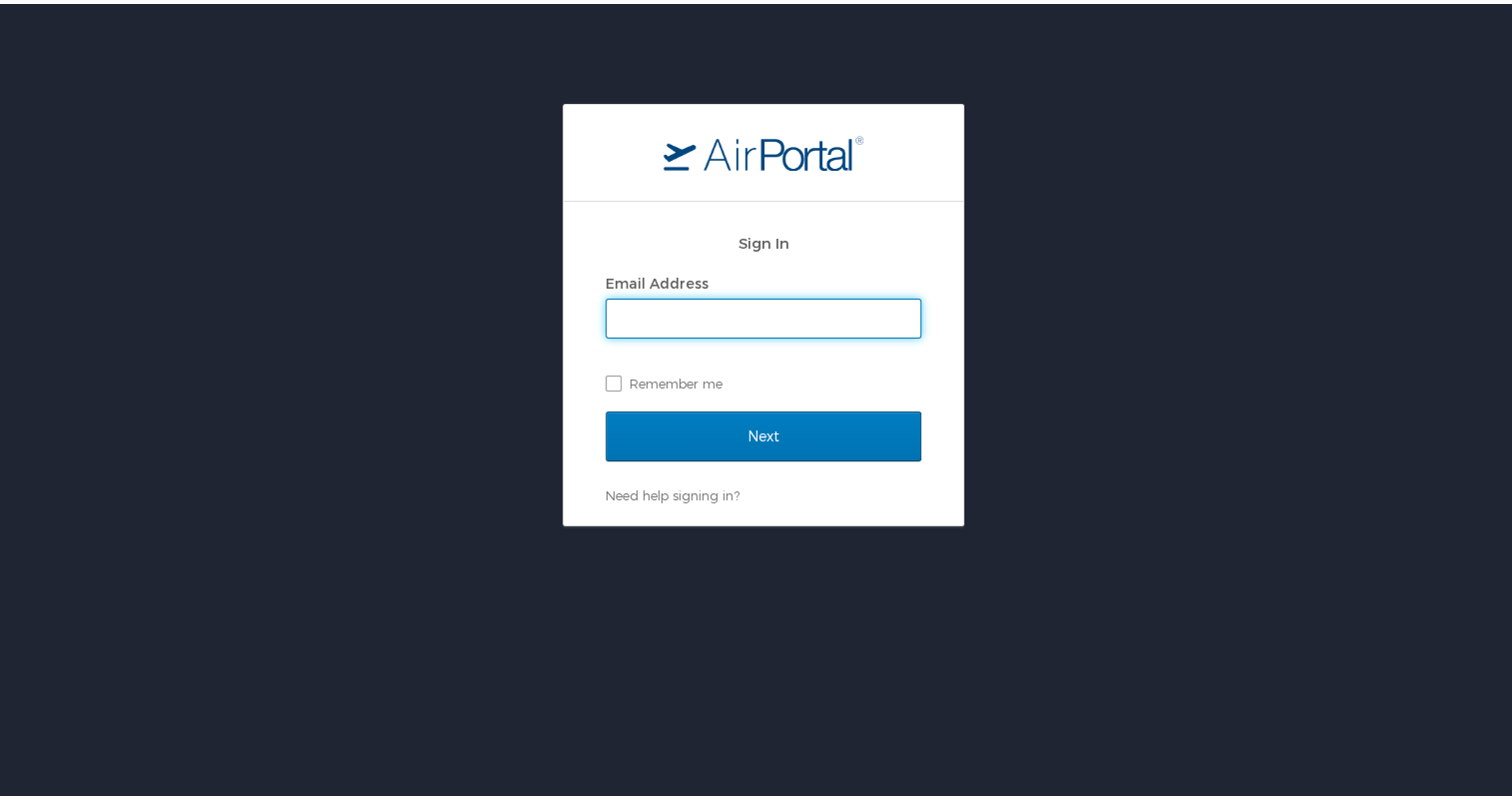 click on "Email Address" at bounding box center [763, 315] 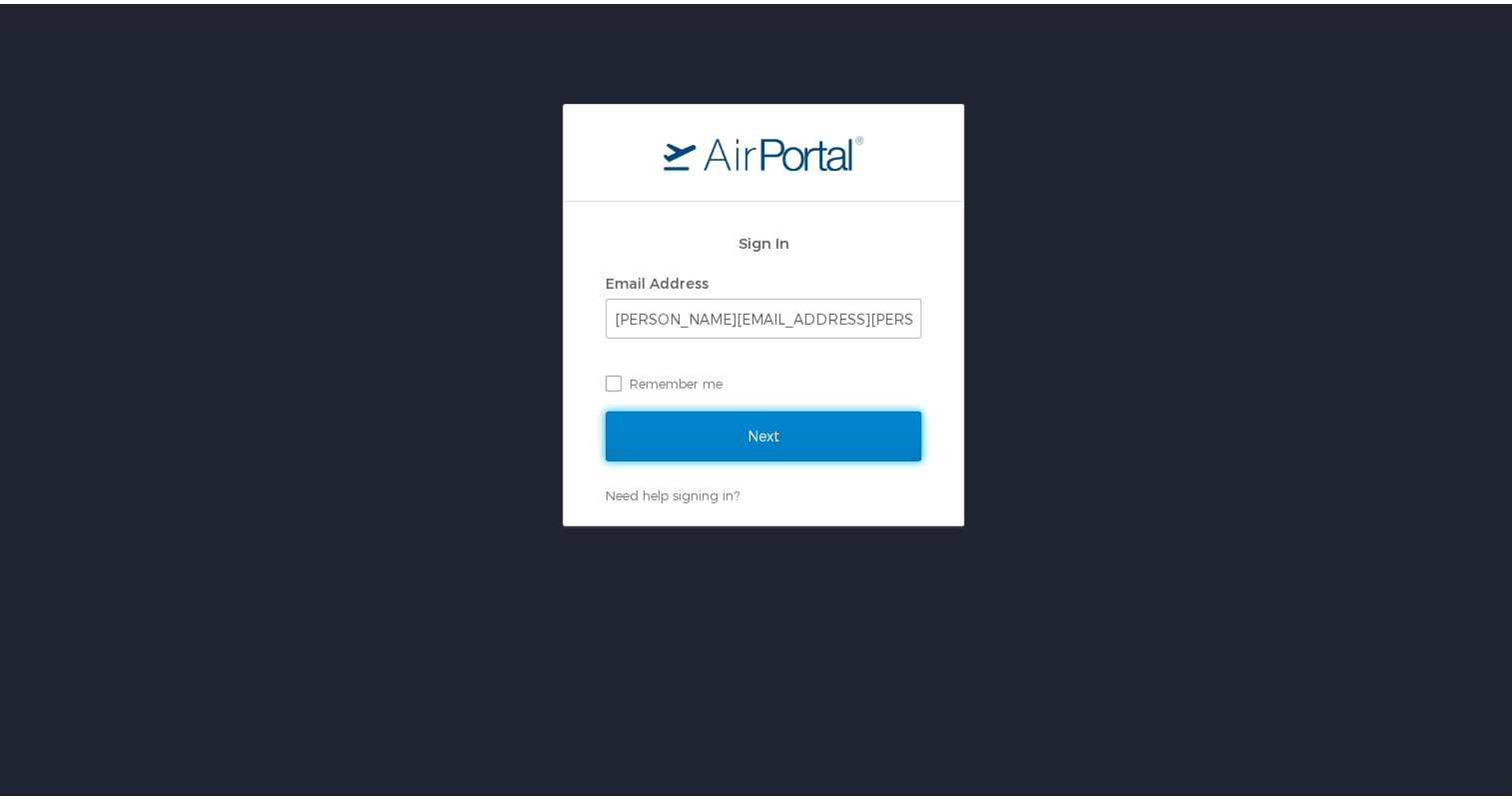 click on "Next" at bounding box center [763, 432] 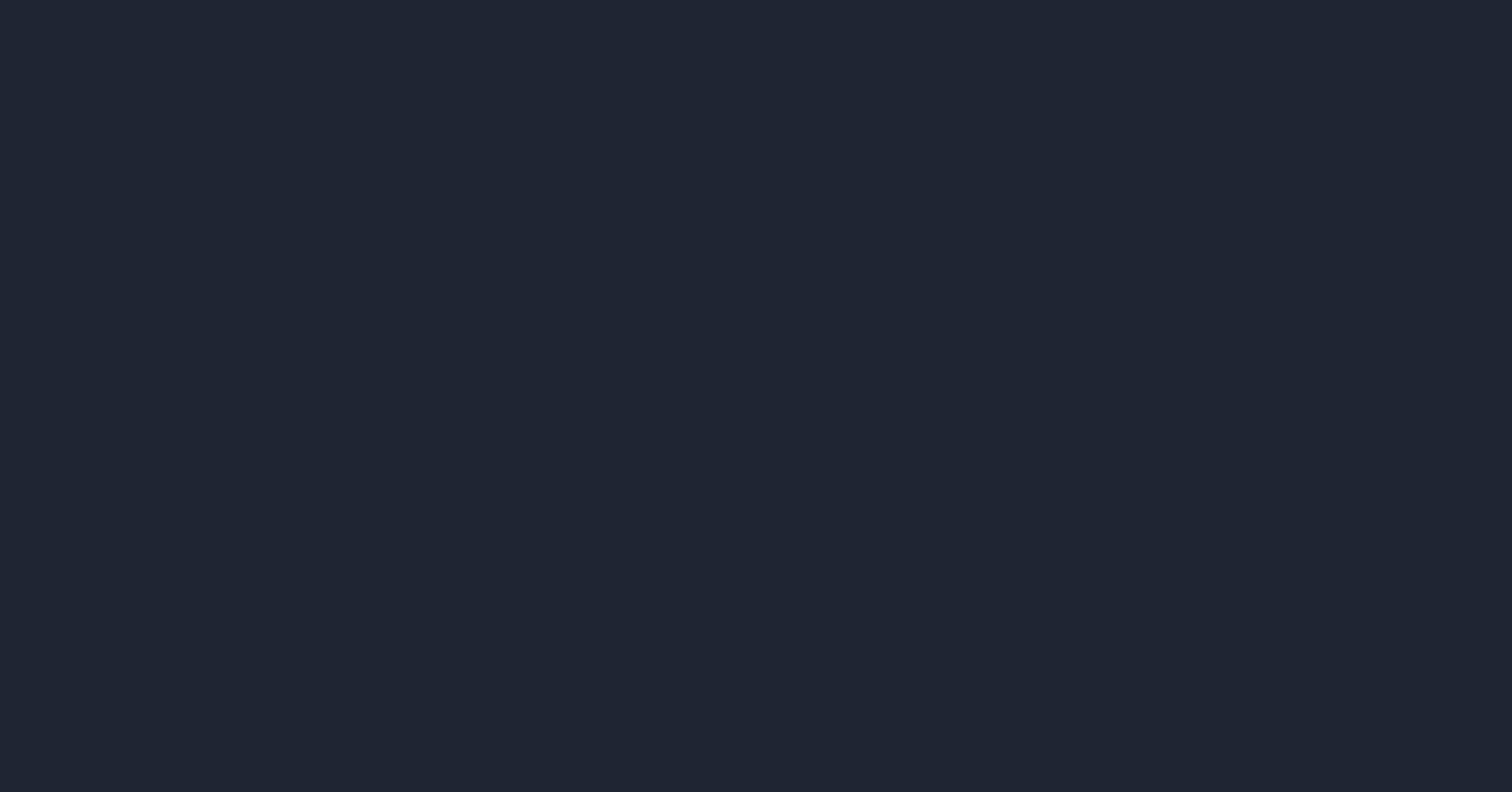 scroll, scrollTop: 0, scrollLeft: 0, axis: both 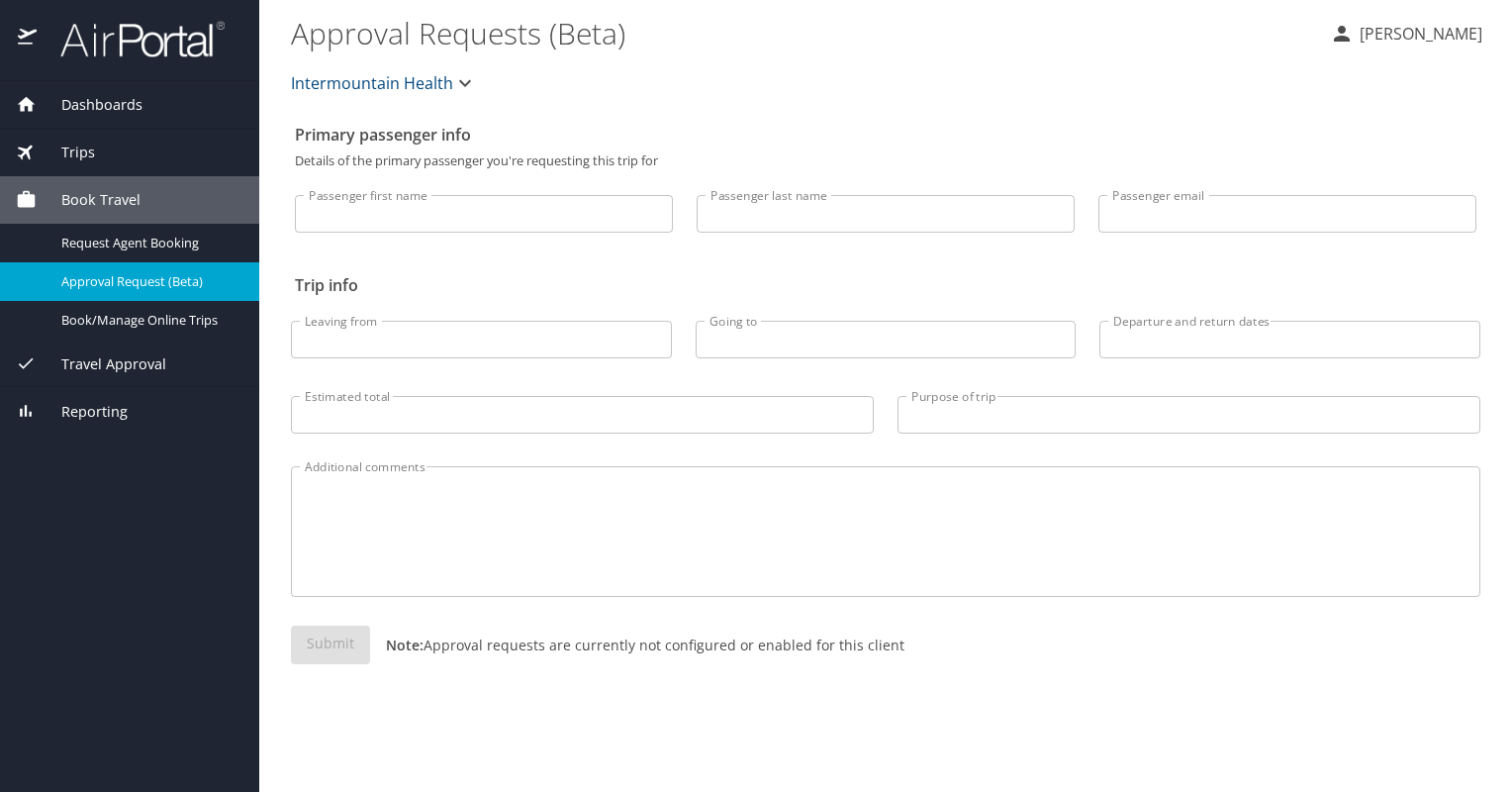 click on "Passenger first name" at bounding box center [484, 214] 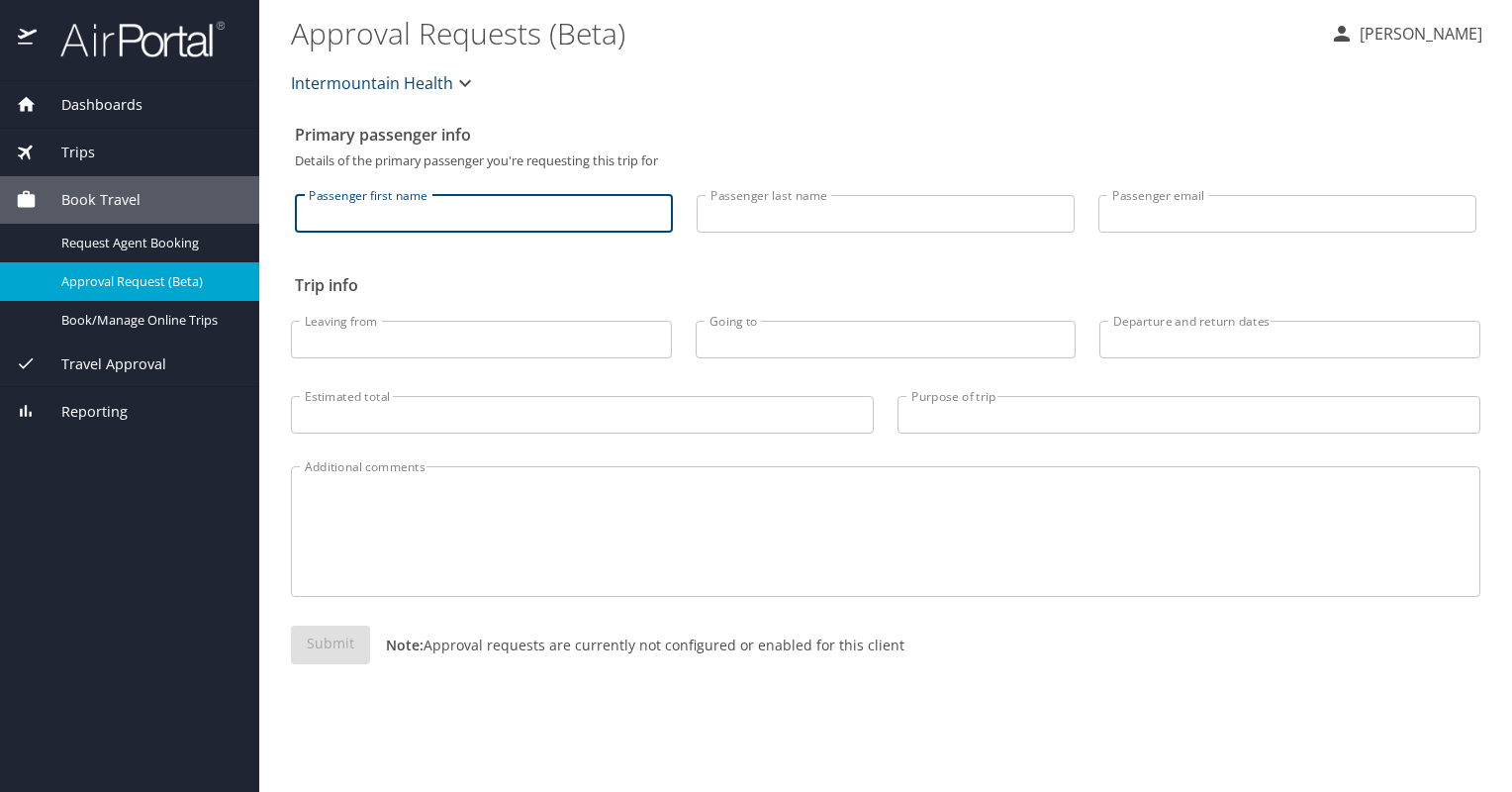 type on "Jennifer" 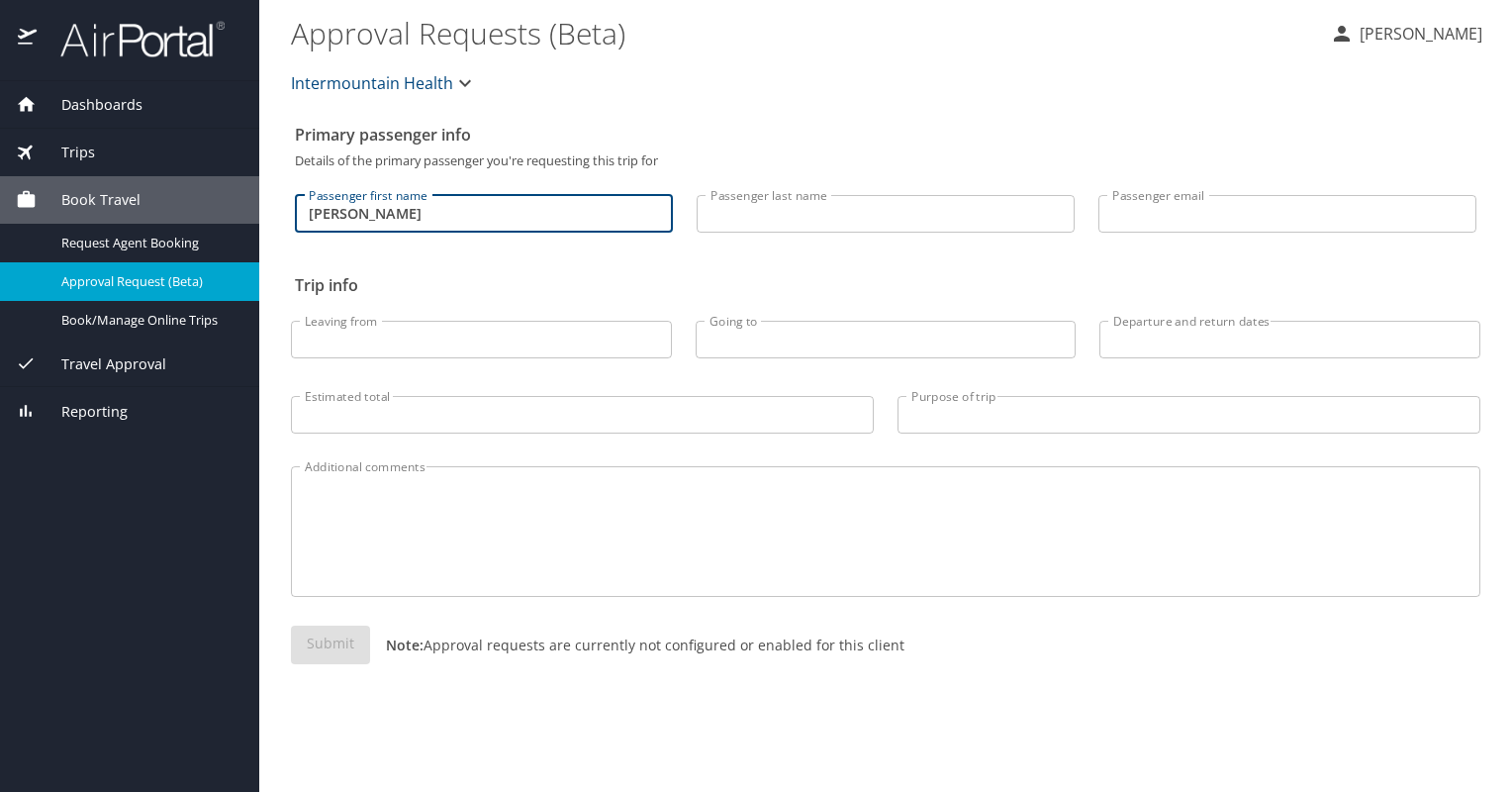type on "Bentley" 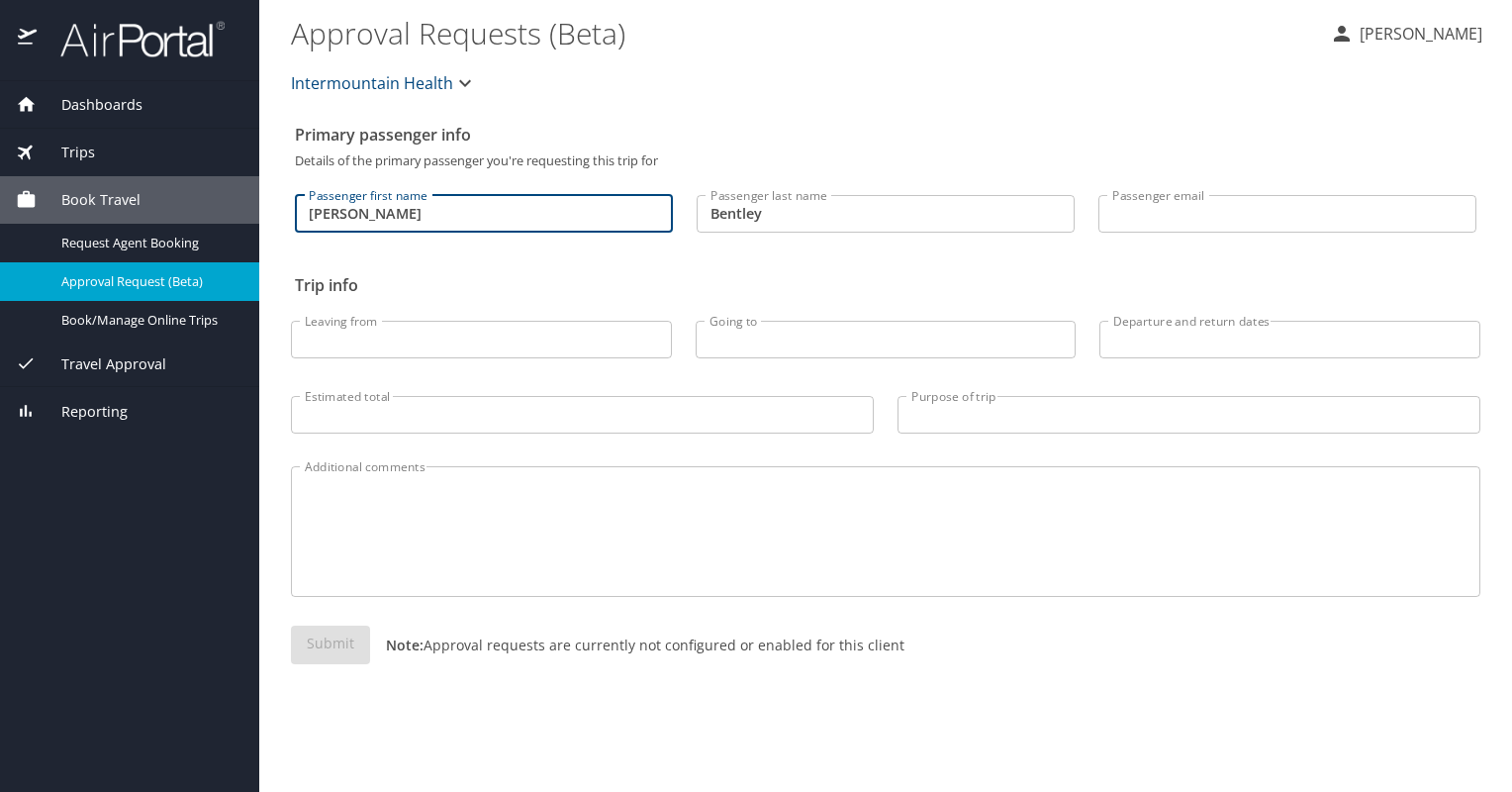 type on "[PERSON_NAME][EMAIL_ADDRESS][PERSON_NAME][DOMAIN_NAME]" 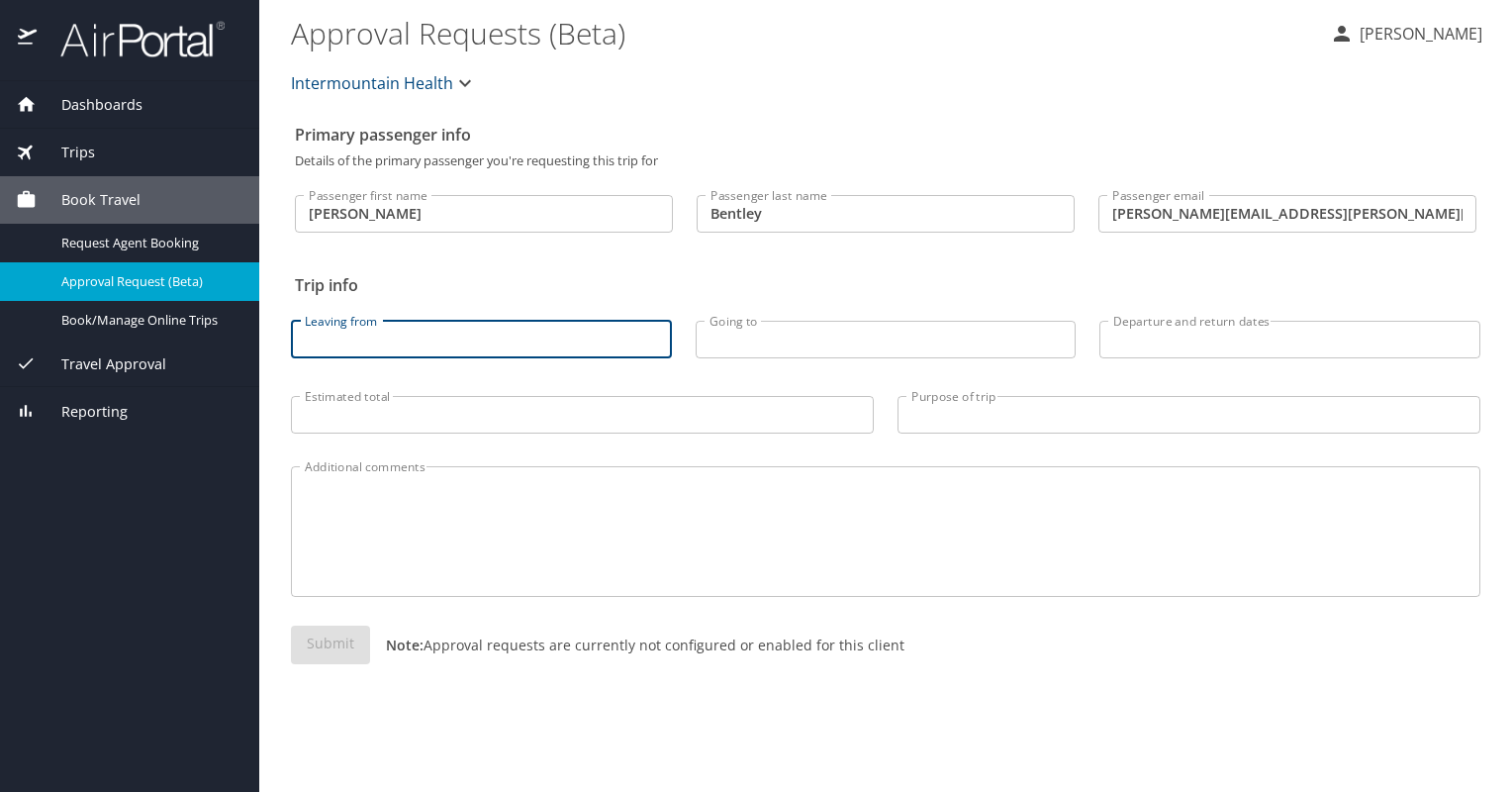 click on "Leaving from" at bounding box center [481, 340] 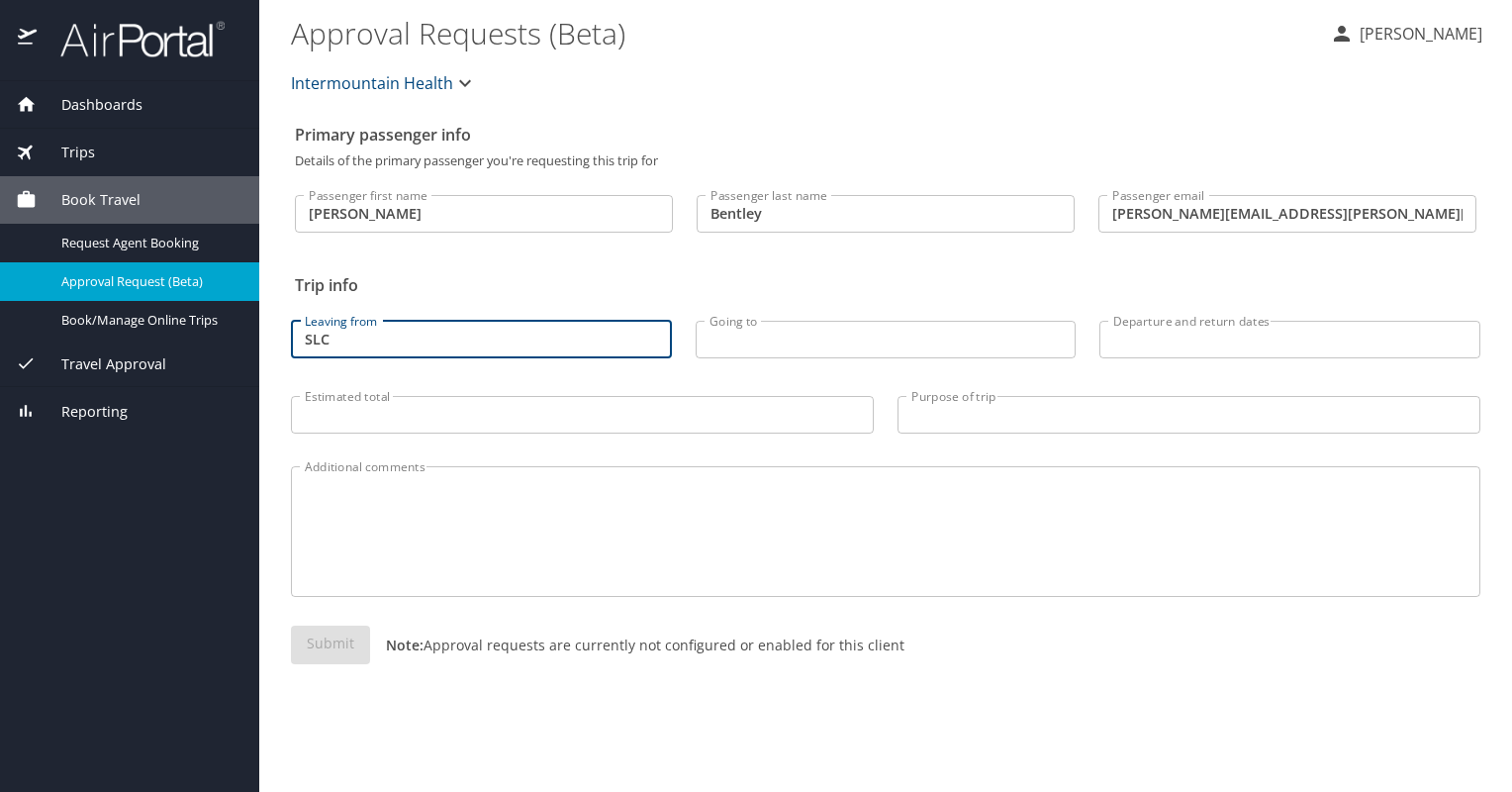 type on "SLC" 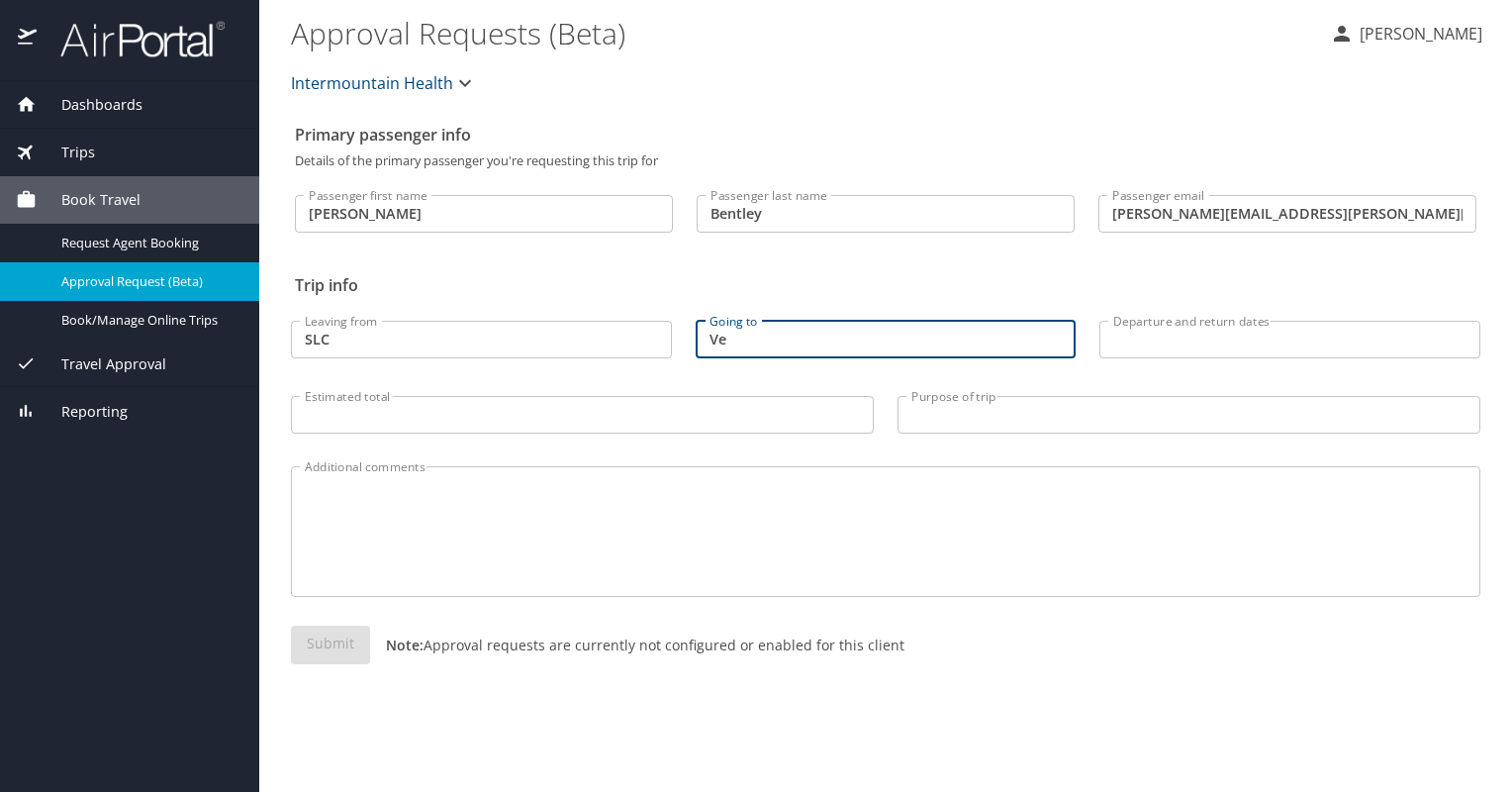type on "V" 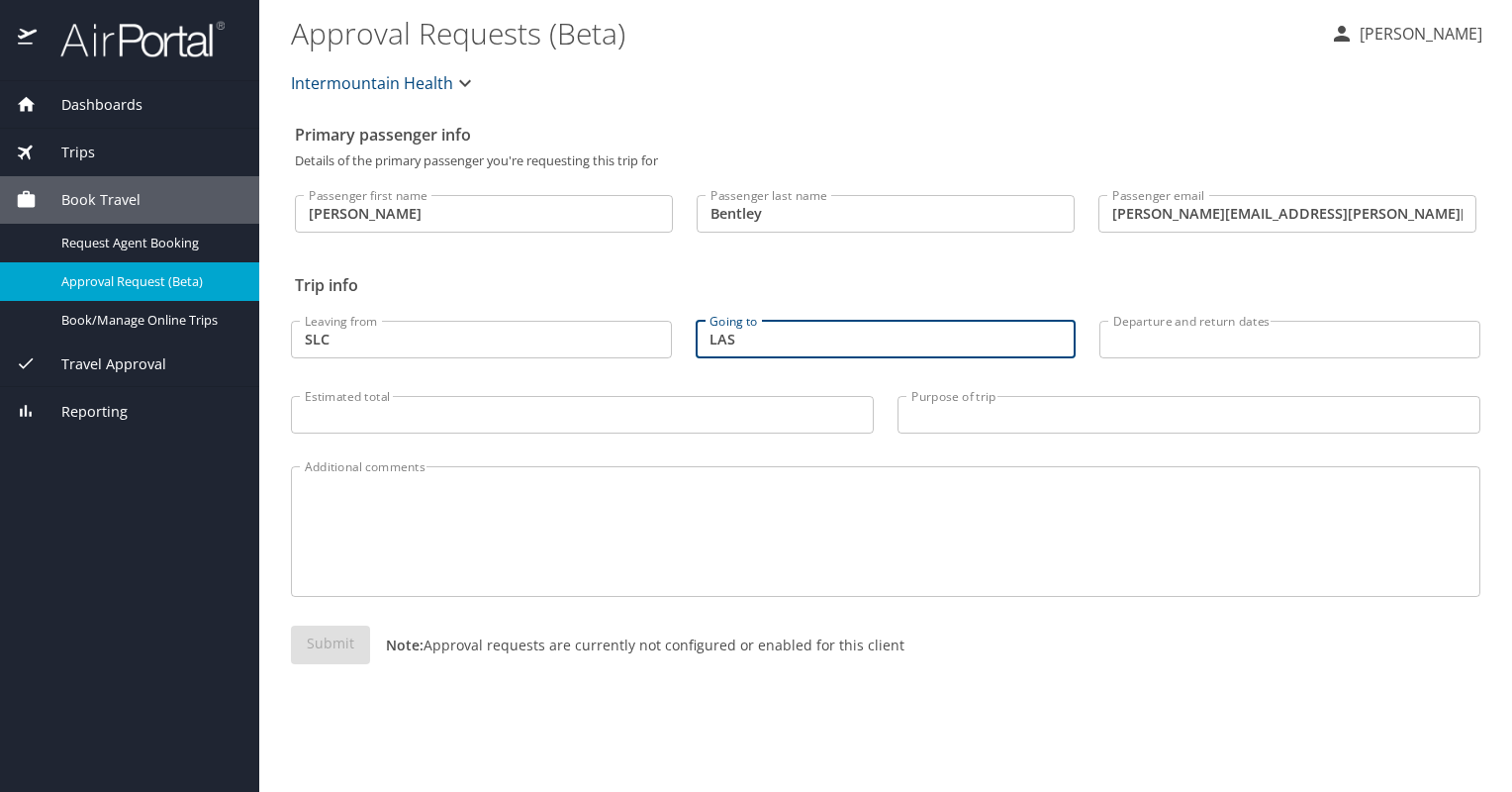 type on "LAS" 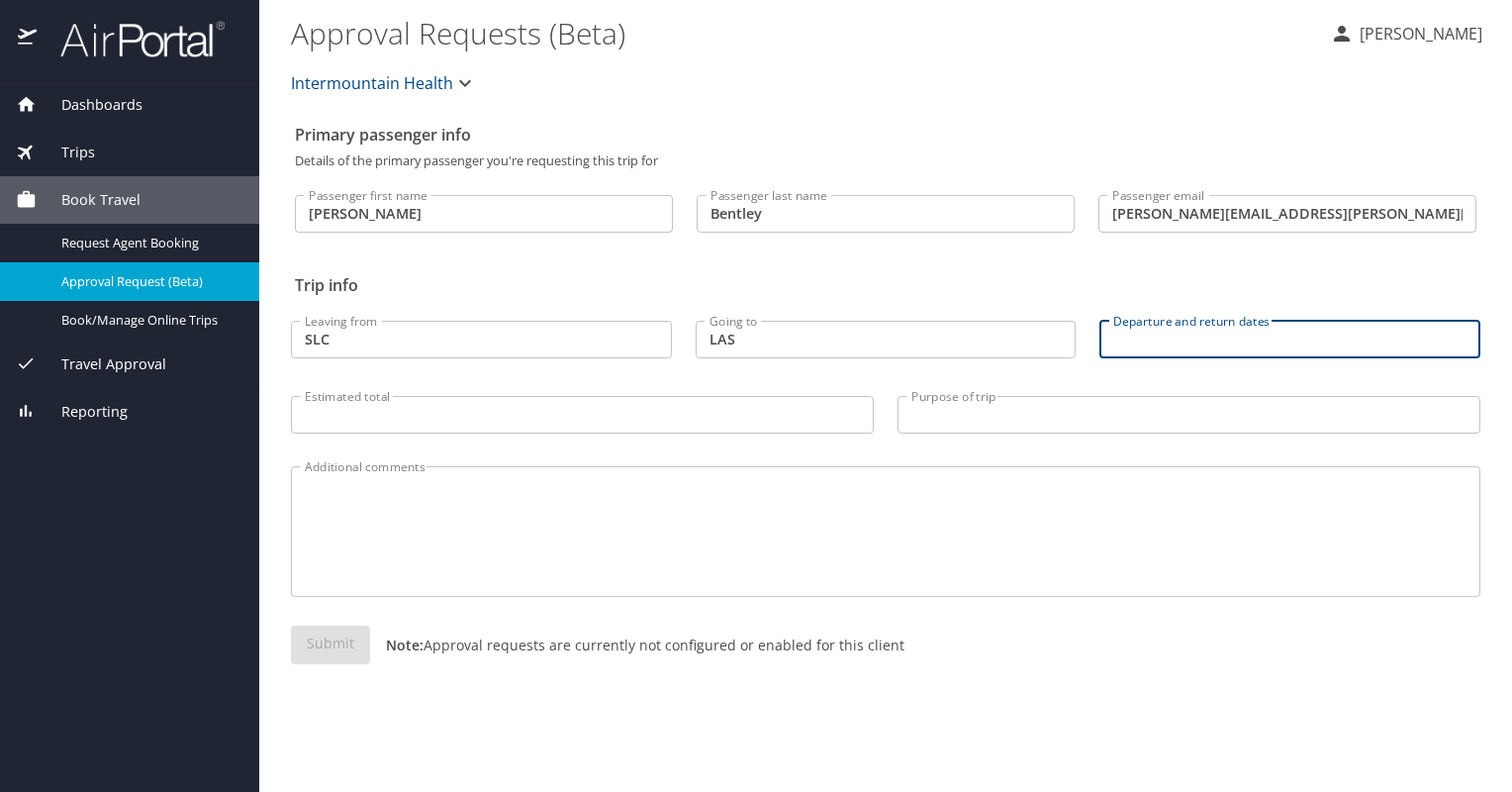 click on "Departure and return dates" at bounding box center [1289, 340] 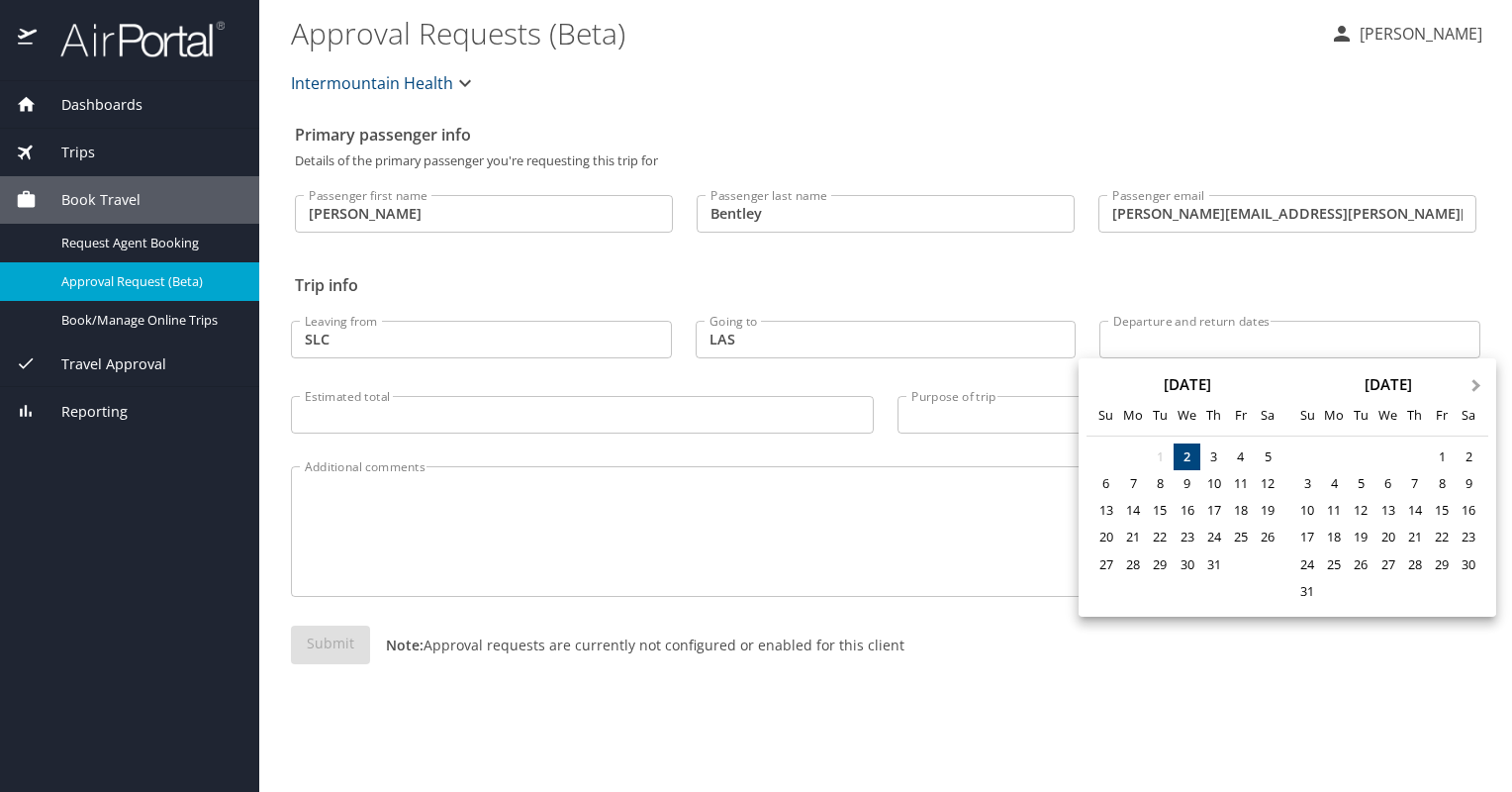 click on "Next Month" at bounding box center [1478, 376] 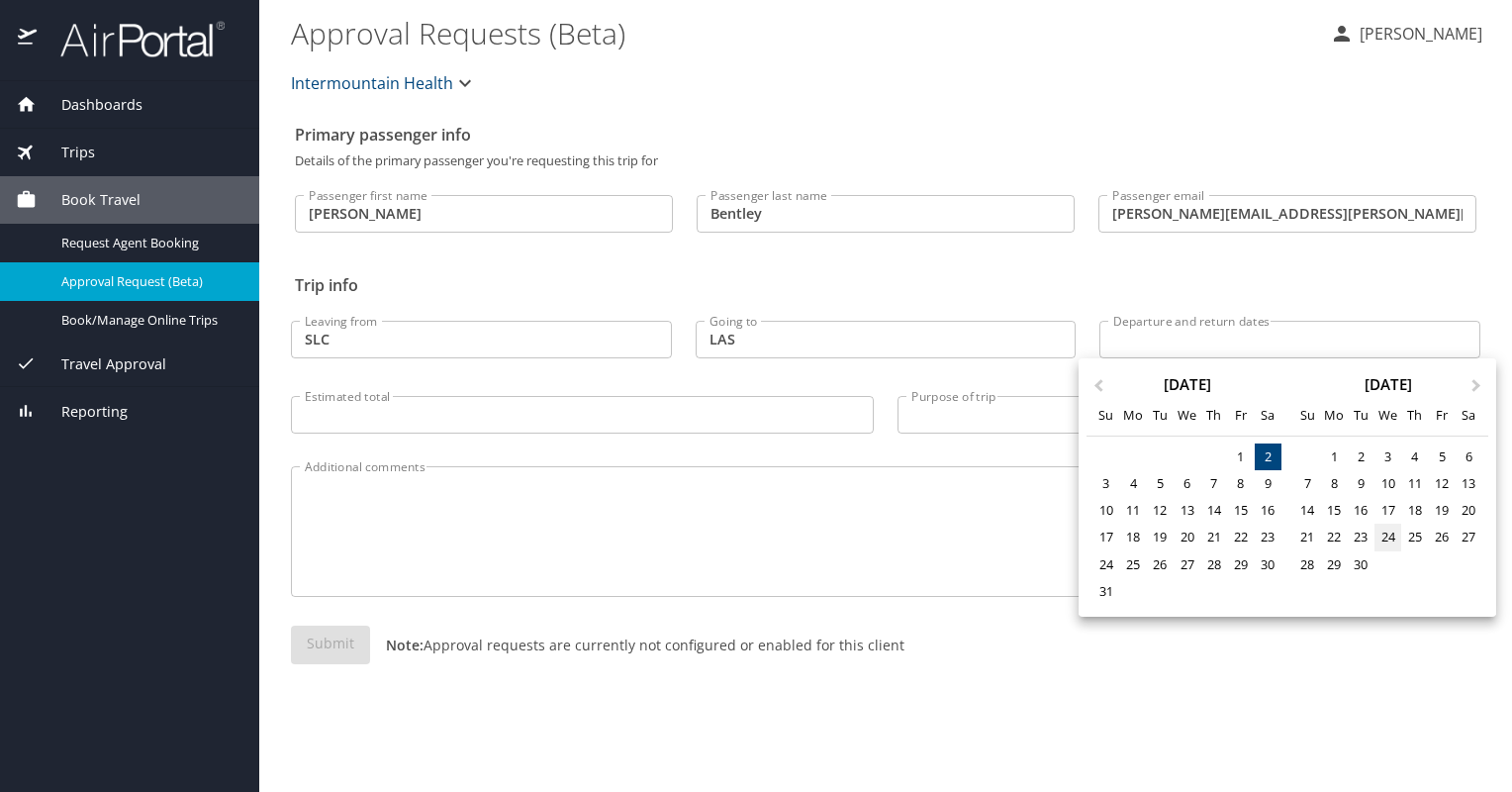 click on "24" at bounding box center (1387, 537) 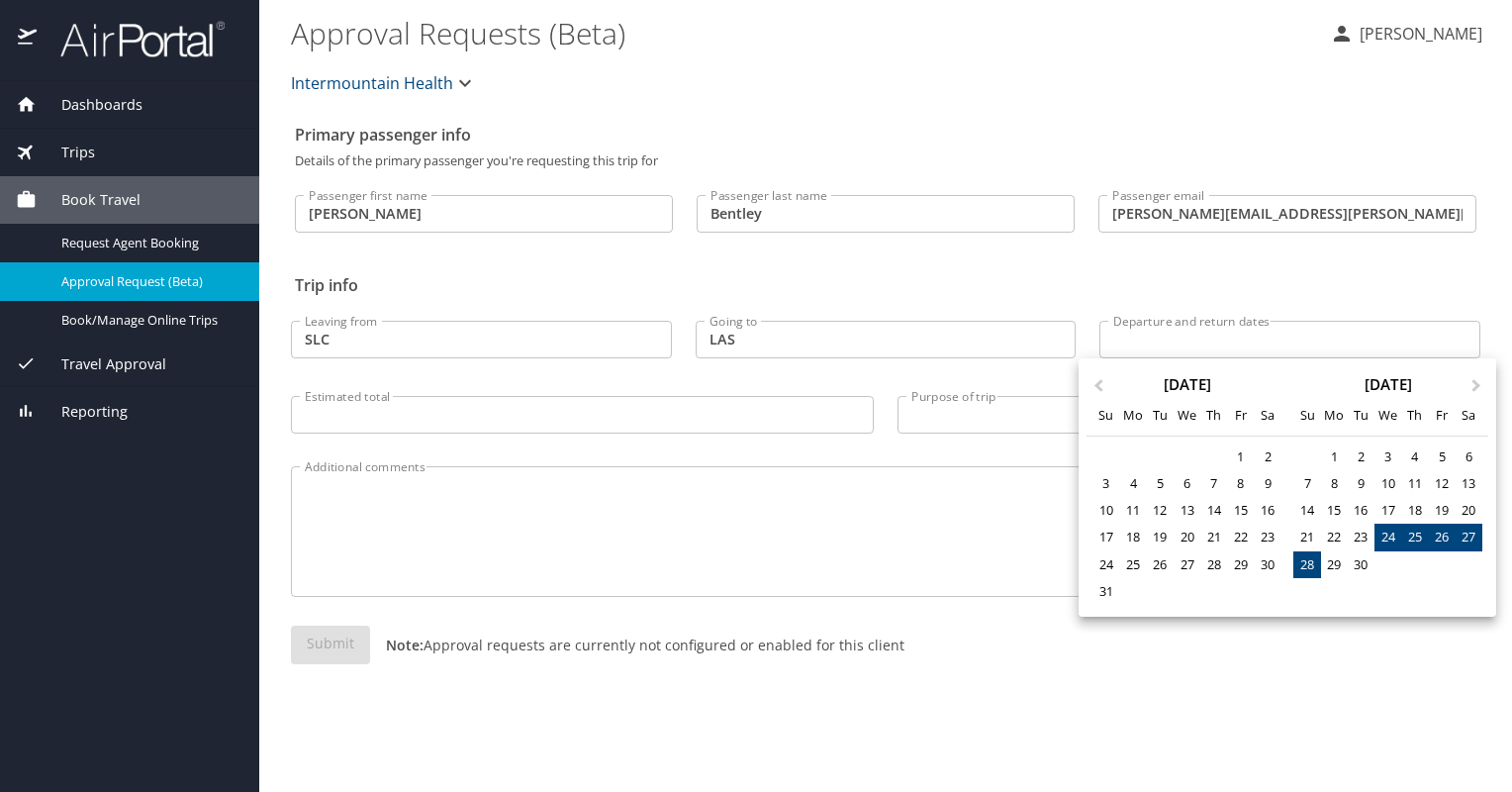 click on "28" at bounding box center (1306, 564) 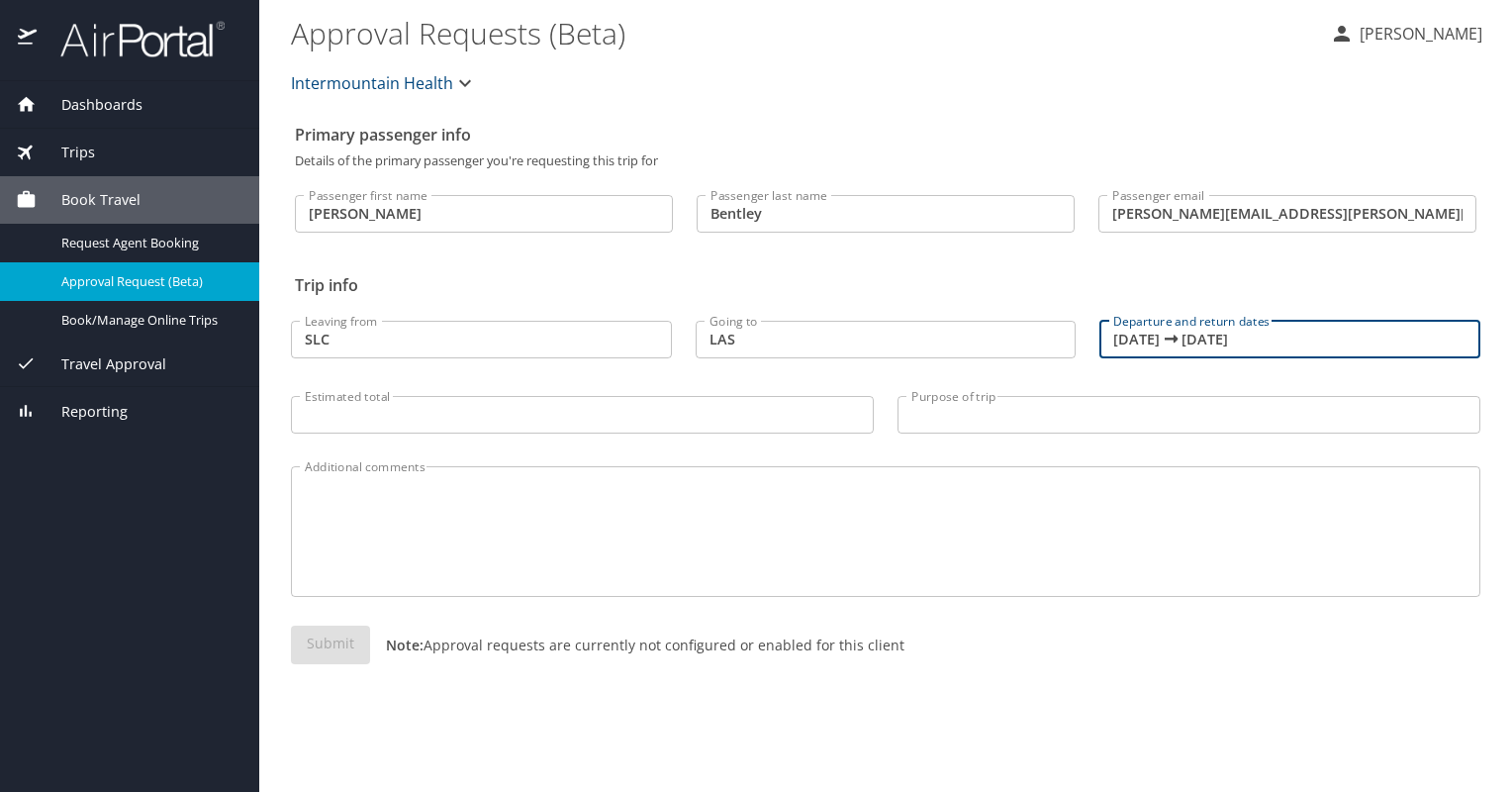 click on "Estimated total" at bounding box center [582, 415] 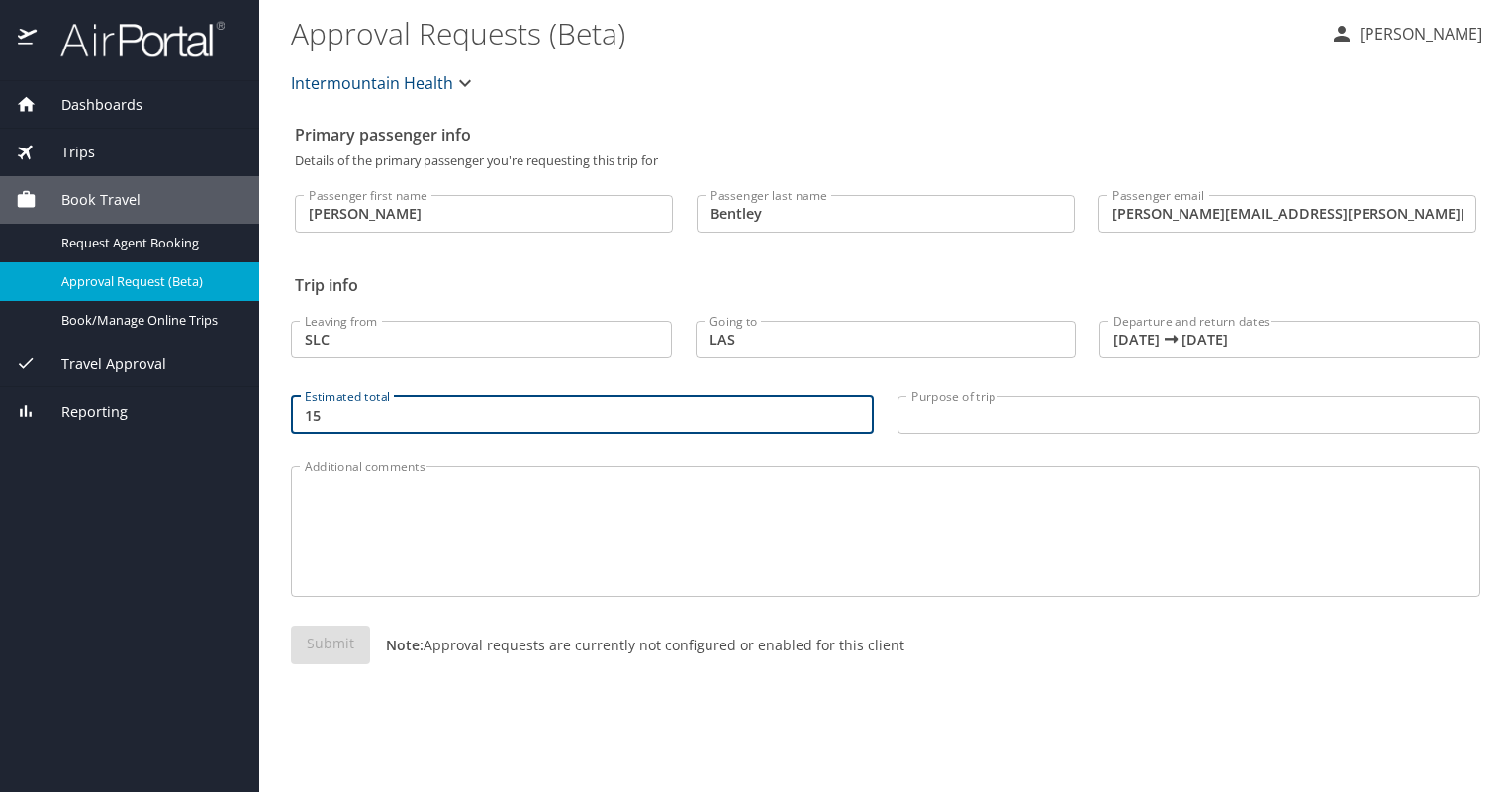 type on "1" 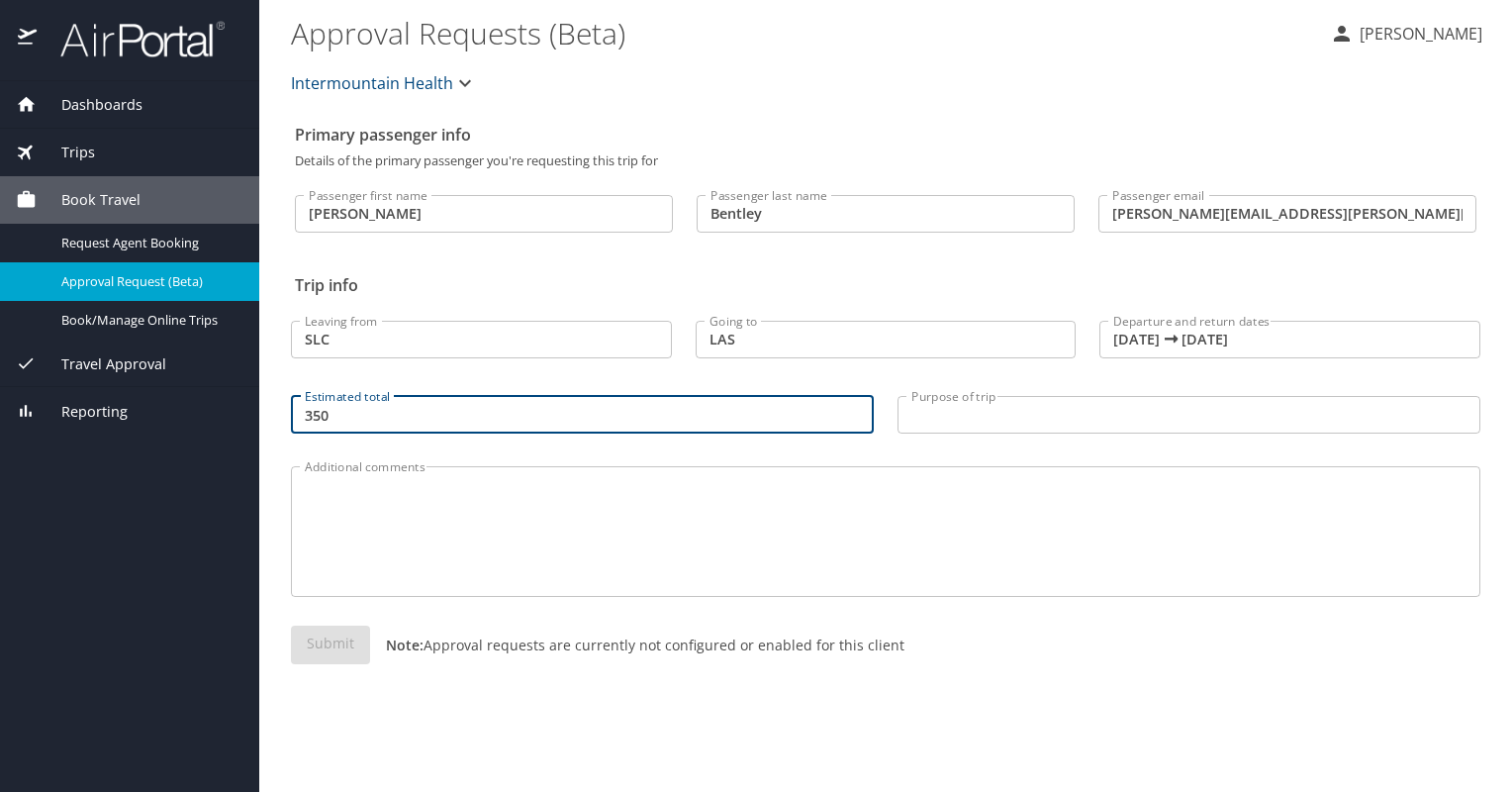 type on "350" 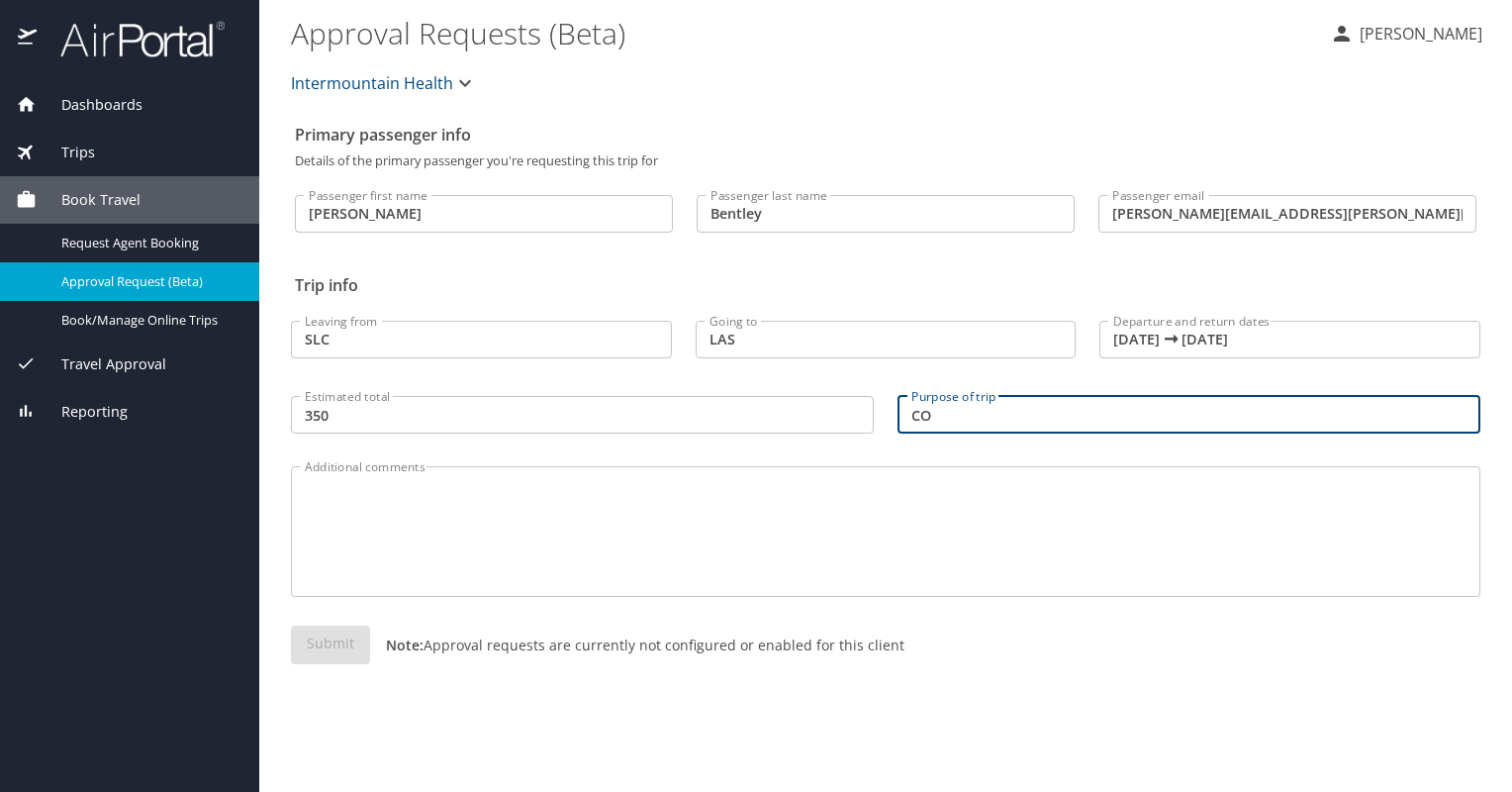 type on "C" 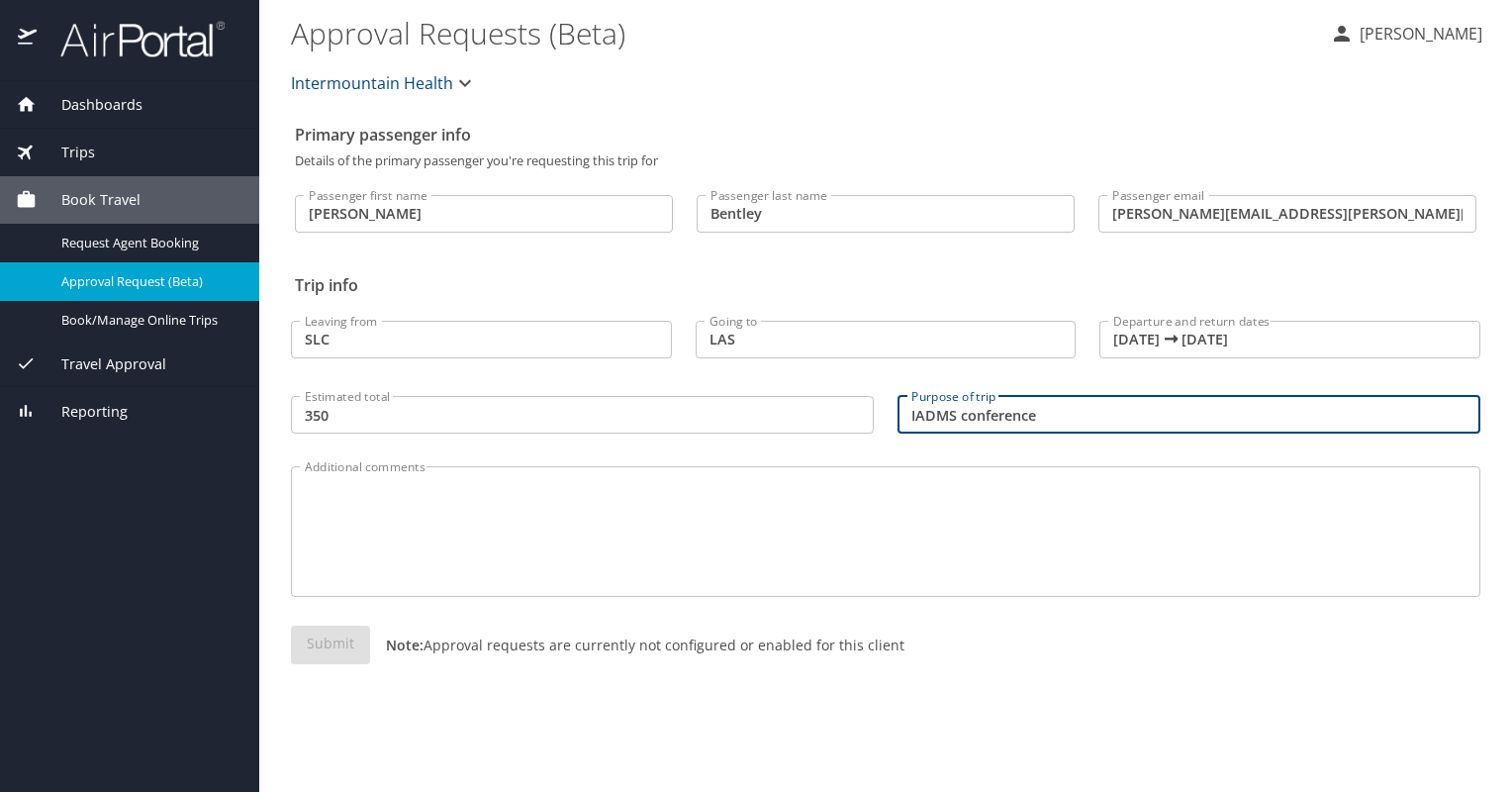 type on "IADMS conference" 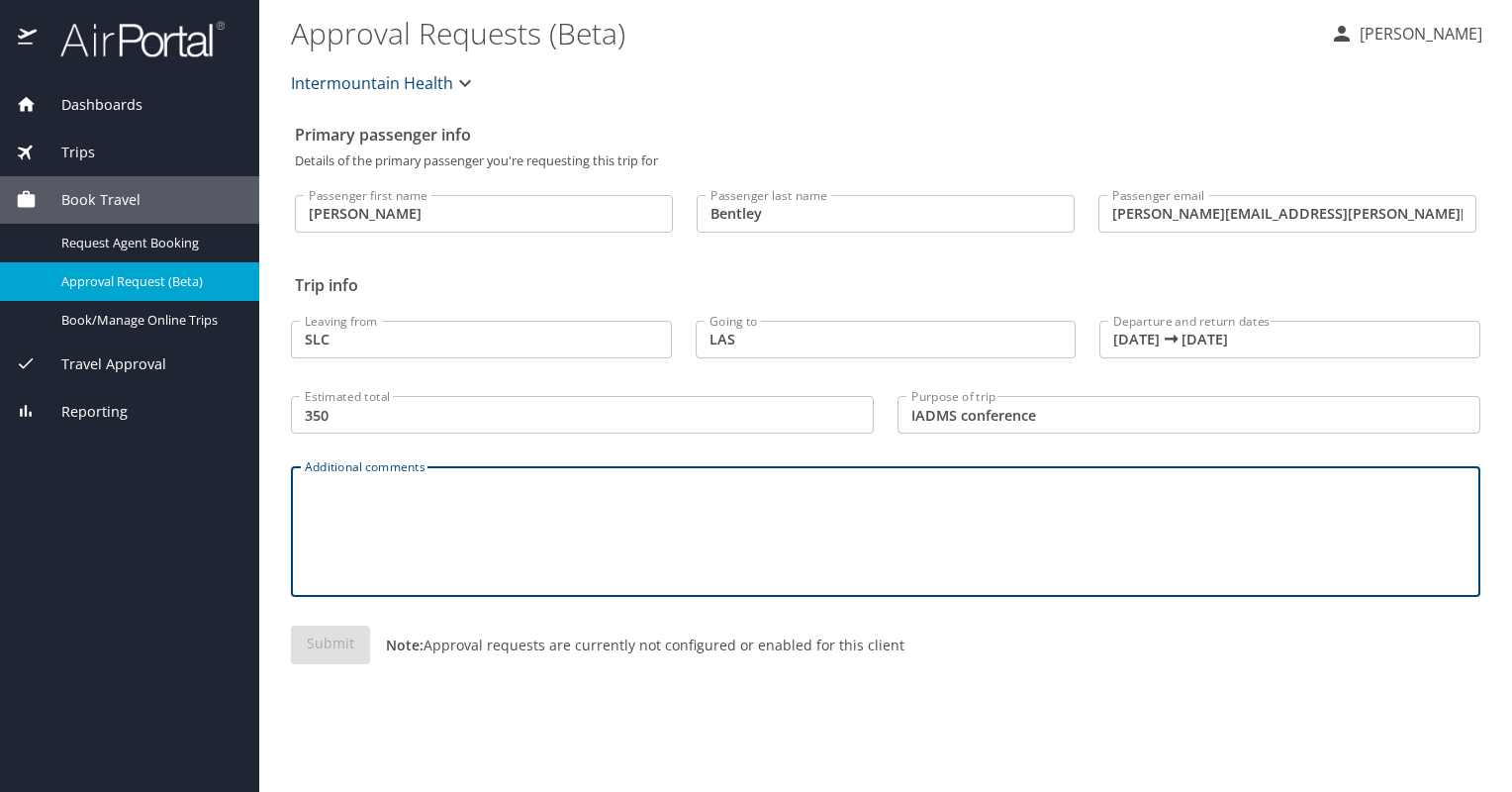 click on "Additional comments" at bounding box center (886, 532) 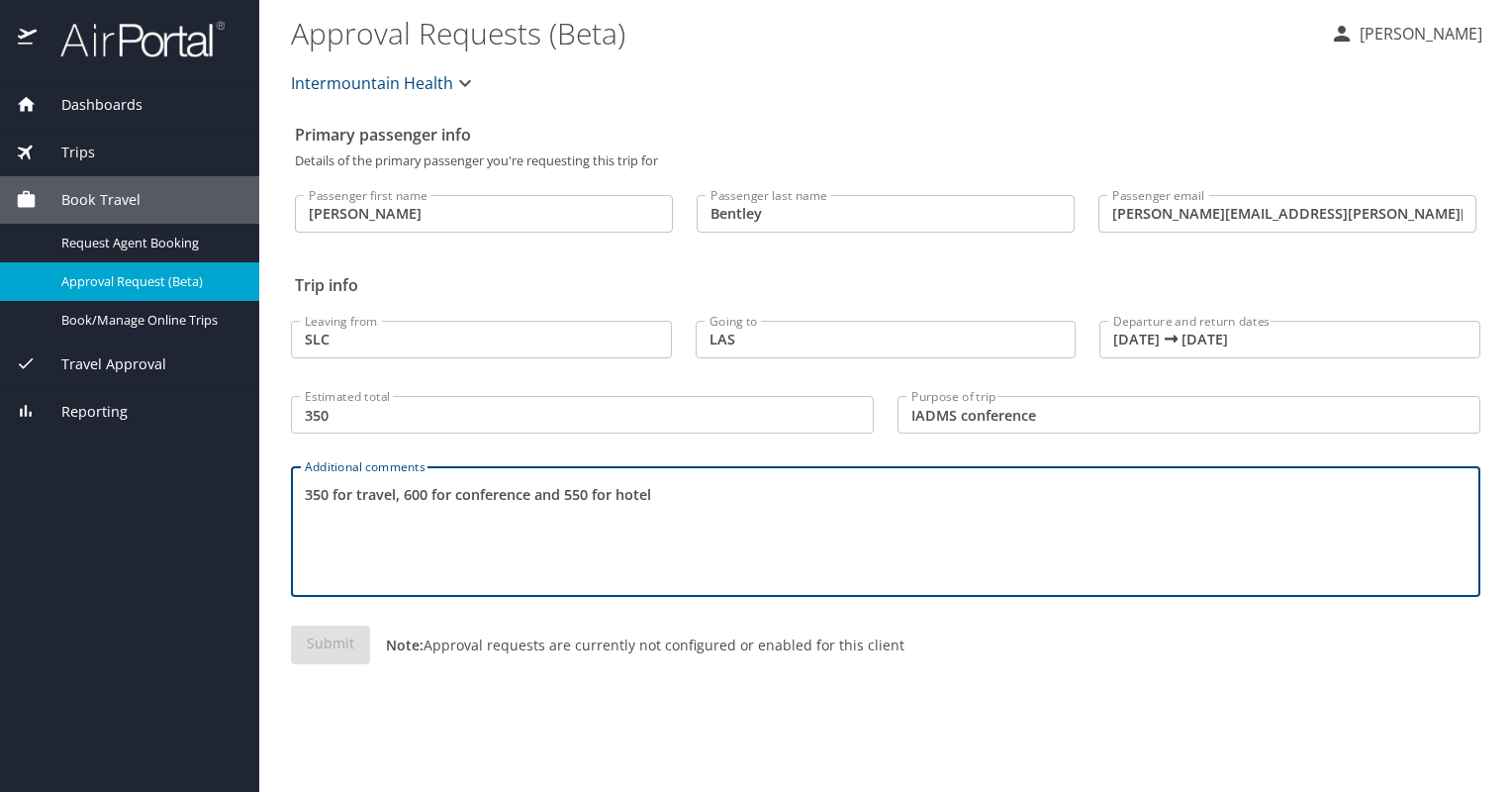 type on "350 for travel, 600 for conference and 550 for hotel" 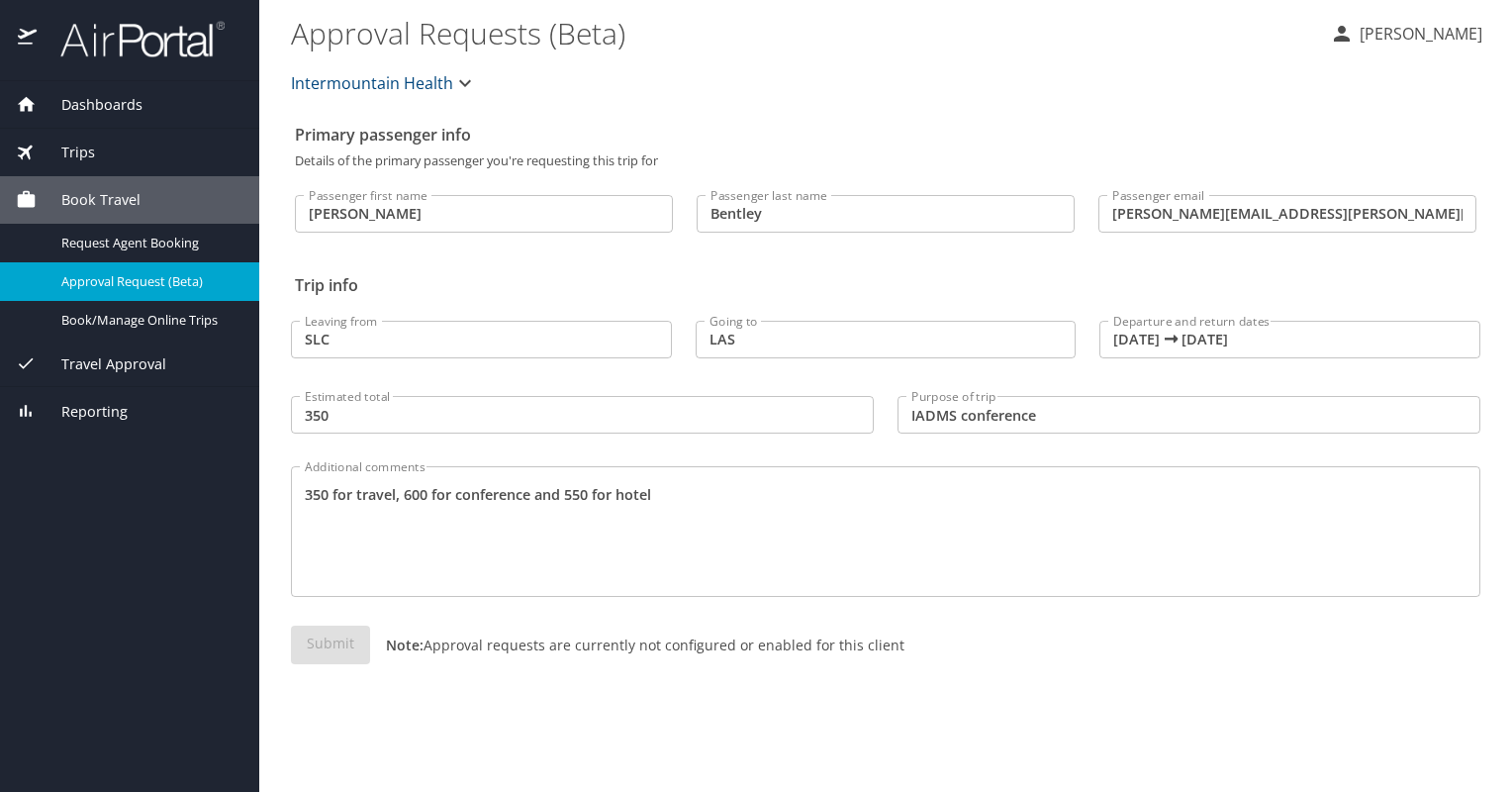 click on "350 for travel, 600 for conference and 550 for hotel Additional comments" at bounding box center (886, 532) 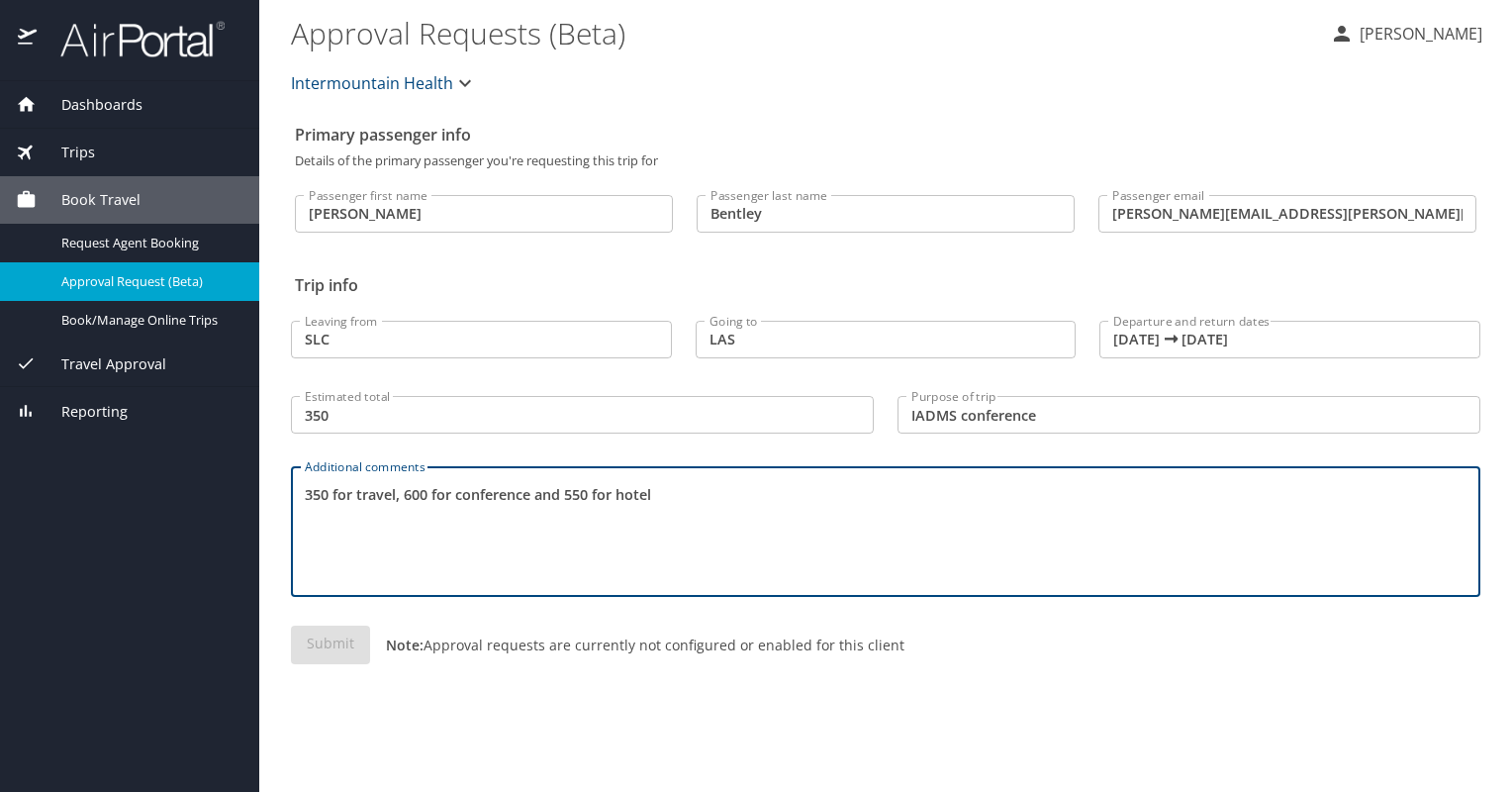 click on "350 for travel, 600 for conference and 550 for hotel" at bounding box center [886, 532] 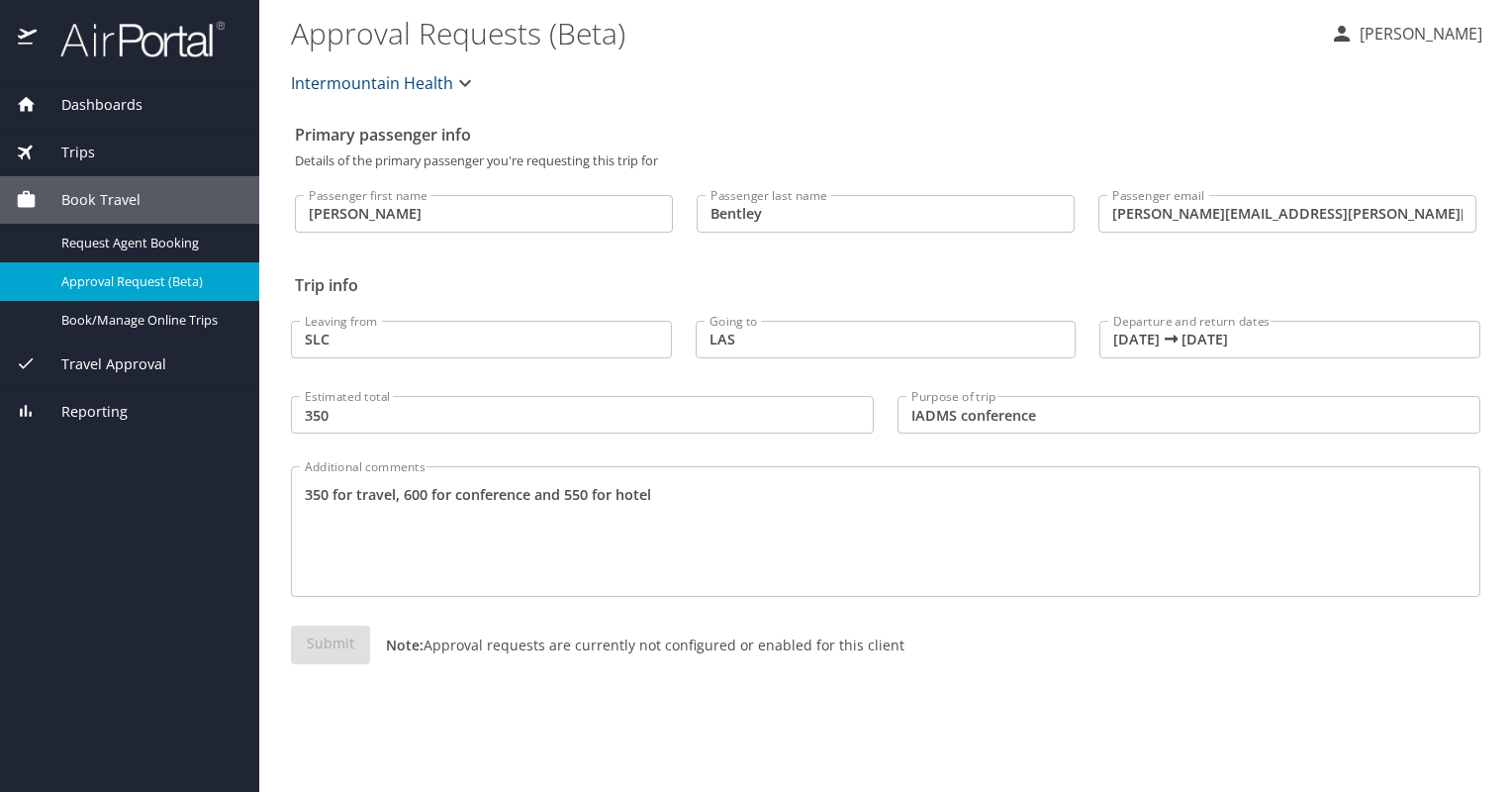 click on "Submit Note:  Approval requests are currently not configured or enabled for this client" at bounding box center [886, 660] 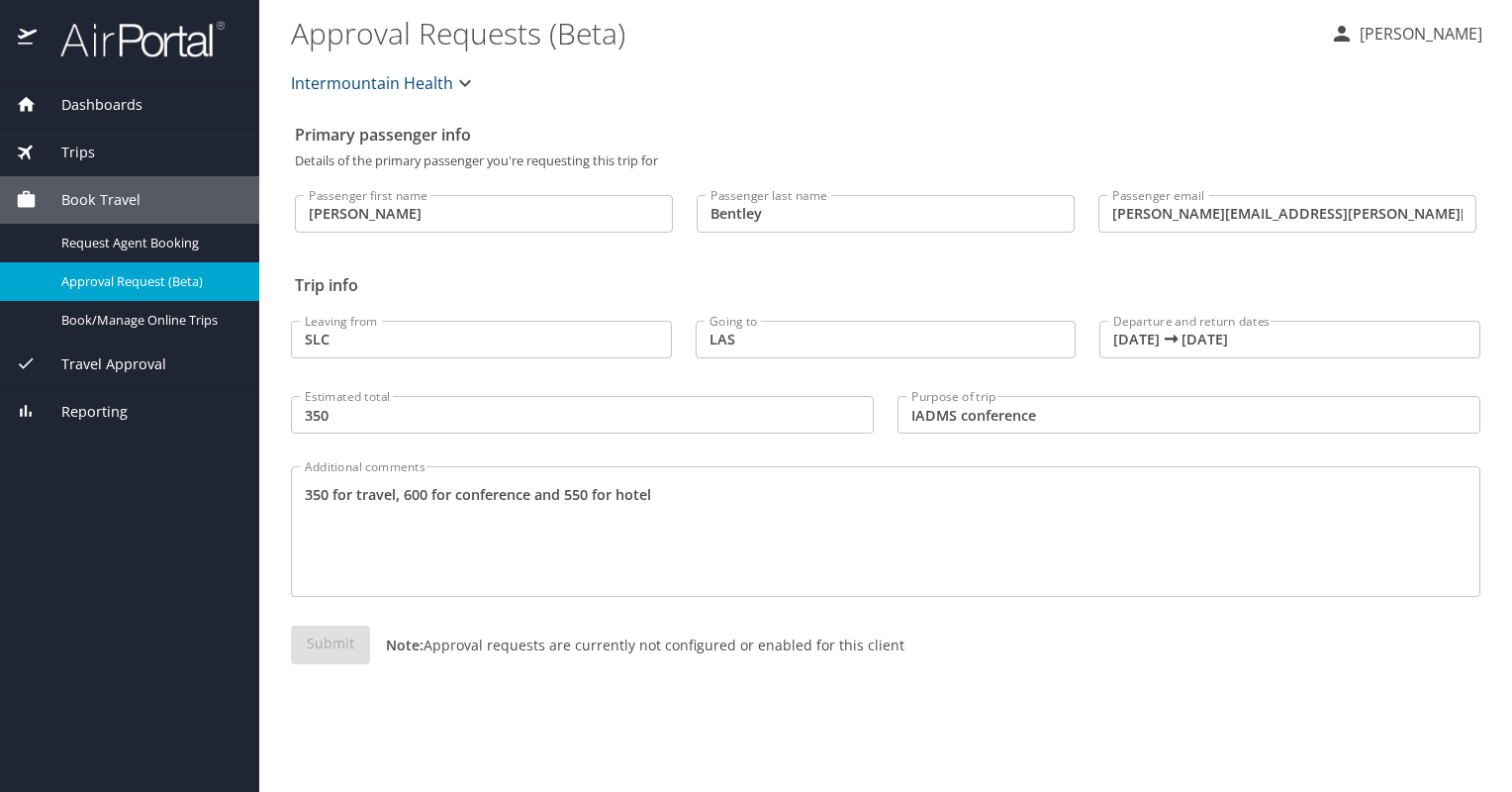 click on "Submit Note:  Approval requests are currently not configured or enabled for this client" at bounding box center (886, 660) 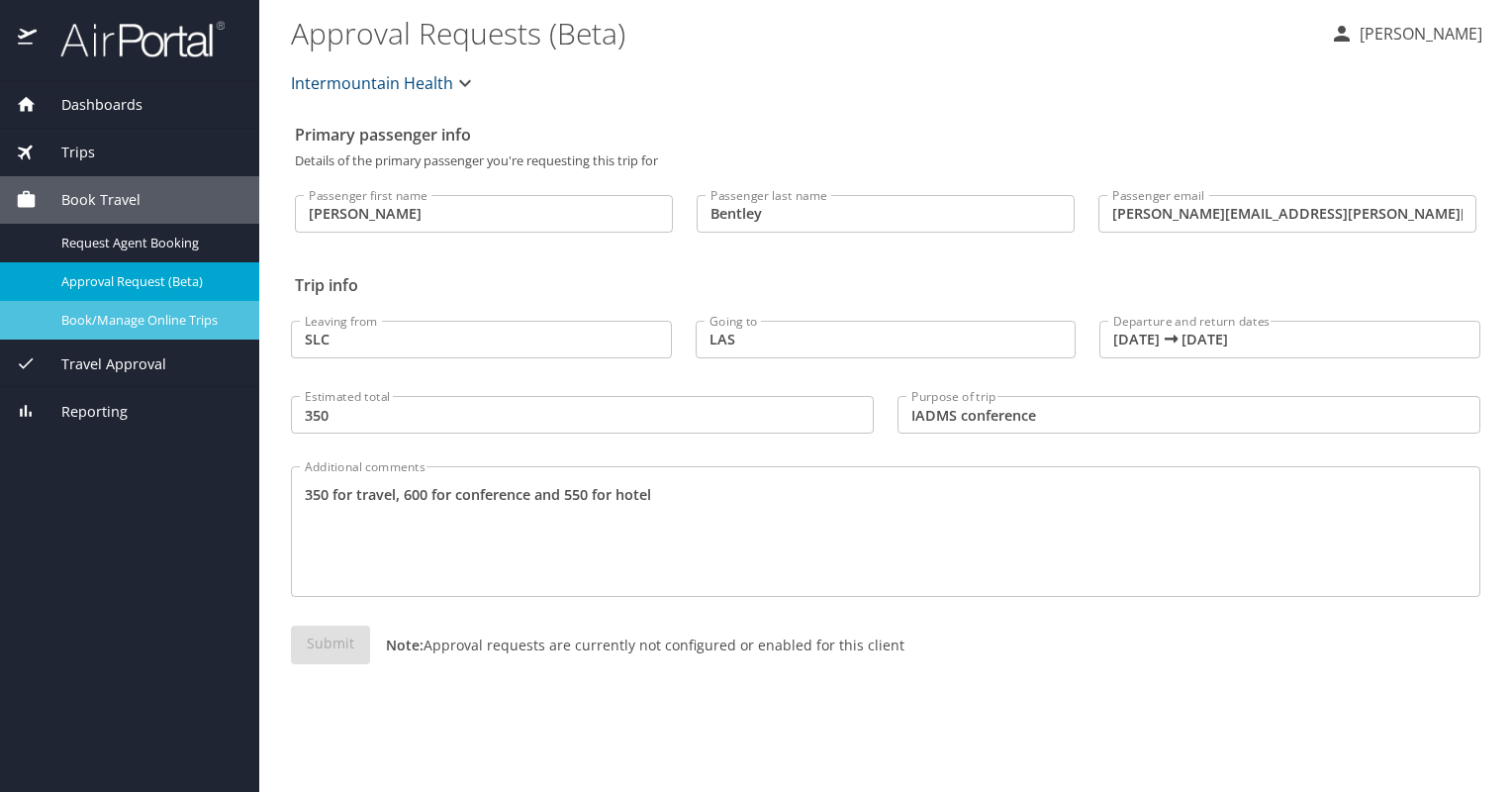 click on "Book/Manage Online Trips" at bounding box center [148, 320] 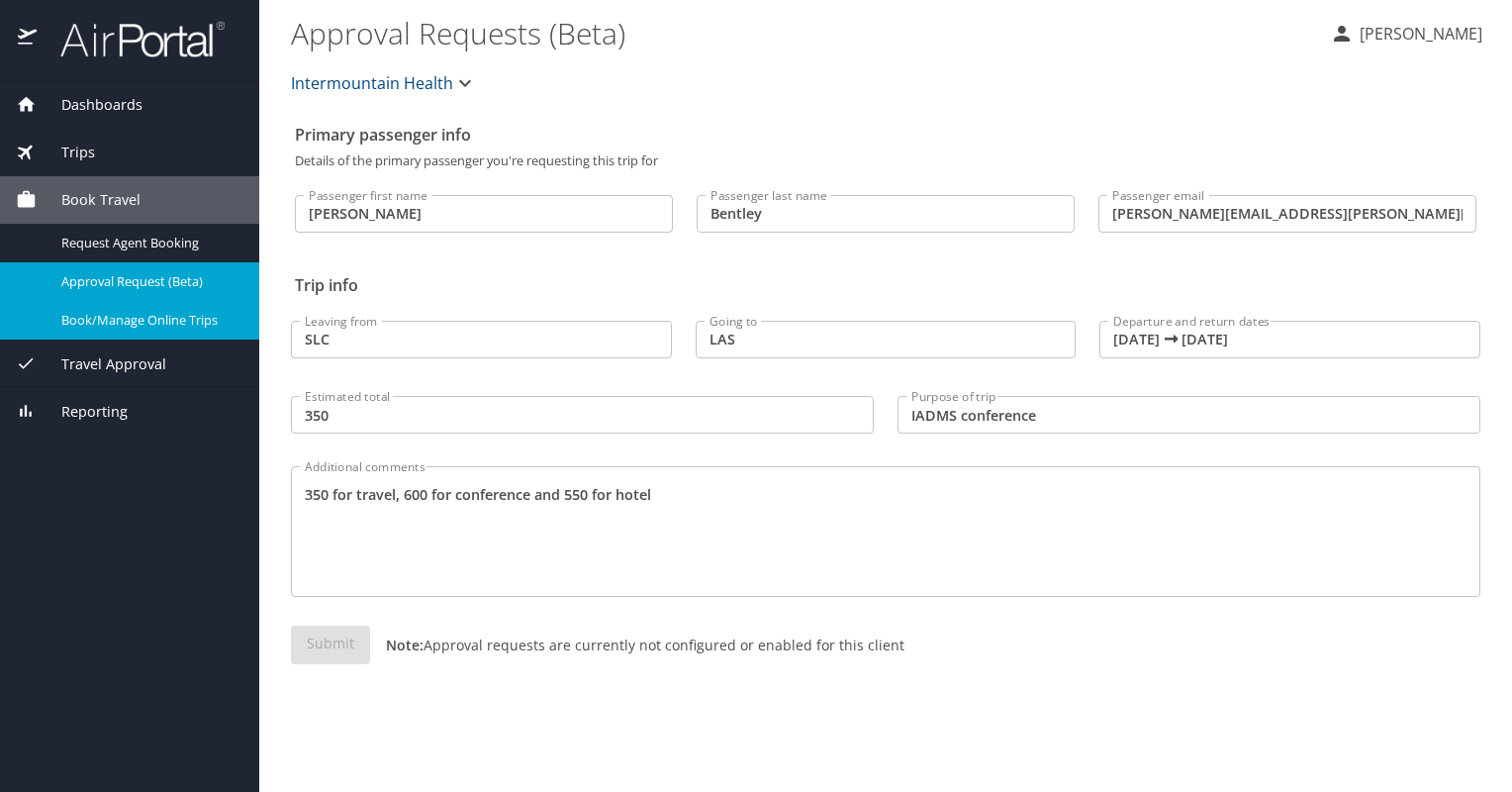 click on "Travel Approval" at bounding box center [101, 364] 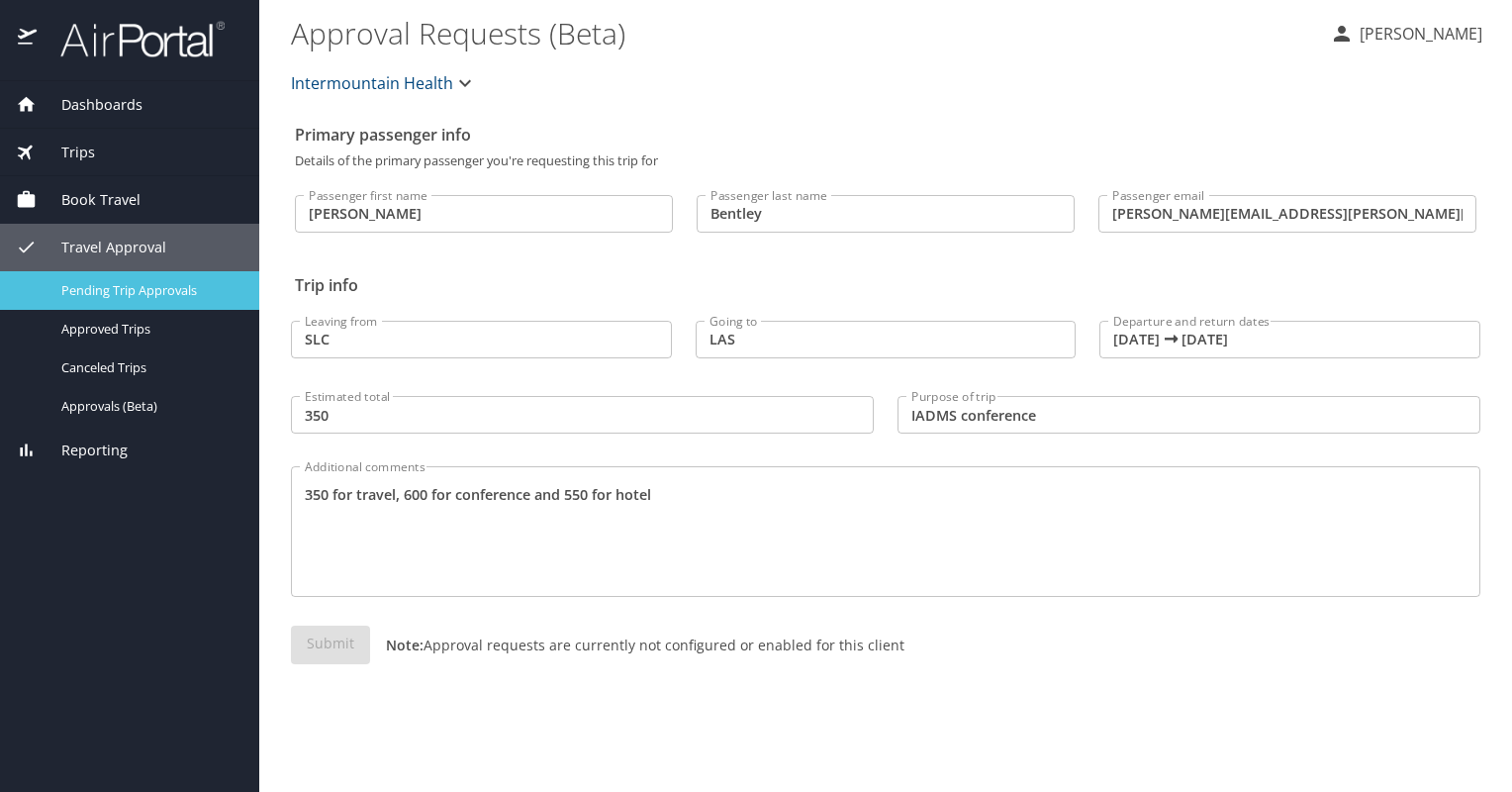 click on "Pending Trip Approvals" at bounding box center [148, 290] 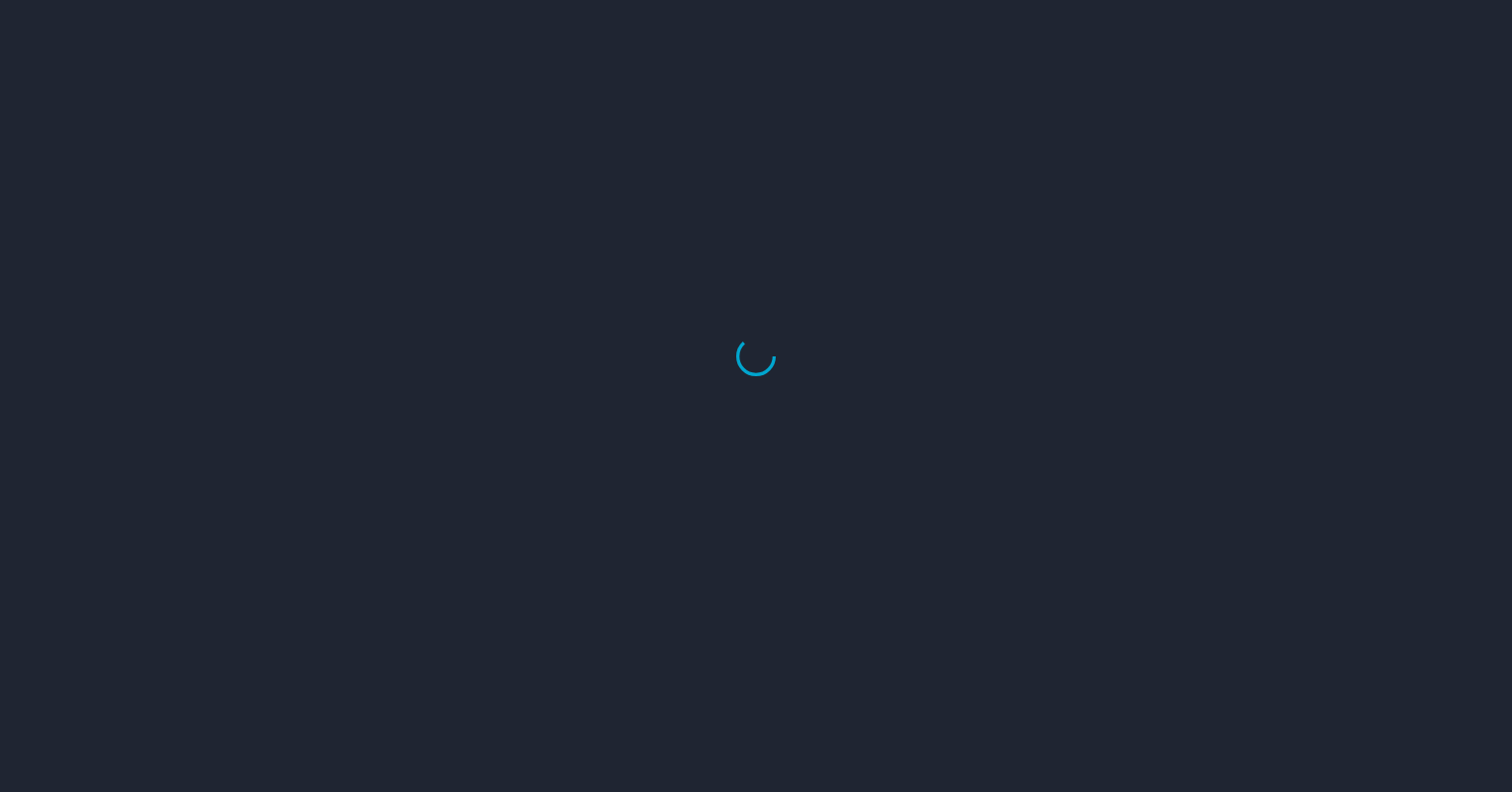 scroll, scrollTop: 0, scrollLeft: 0, axis: both 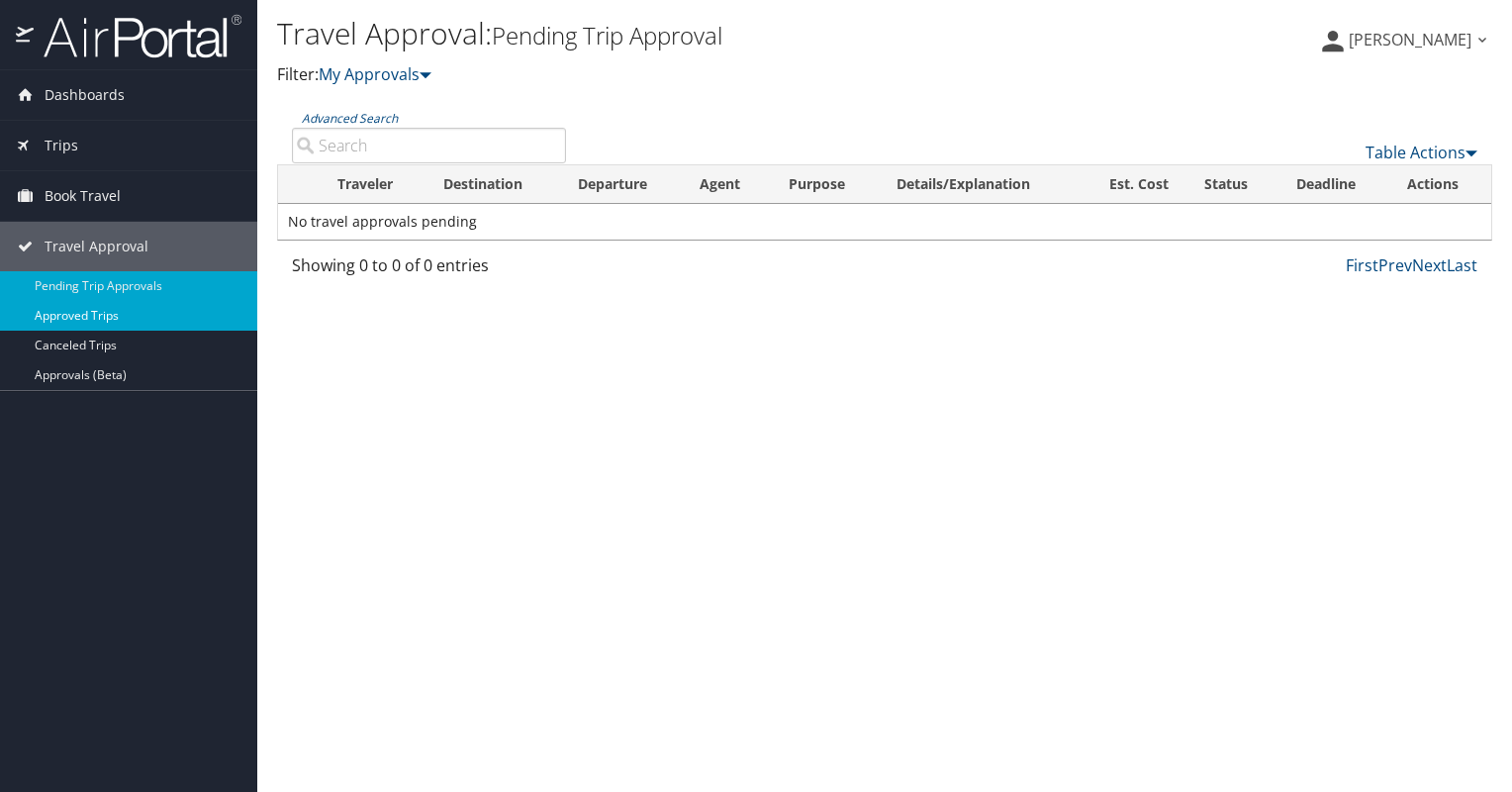 click on "Approved Trips" at bounding box center (129, 316) 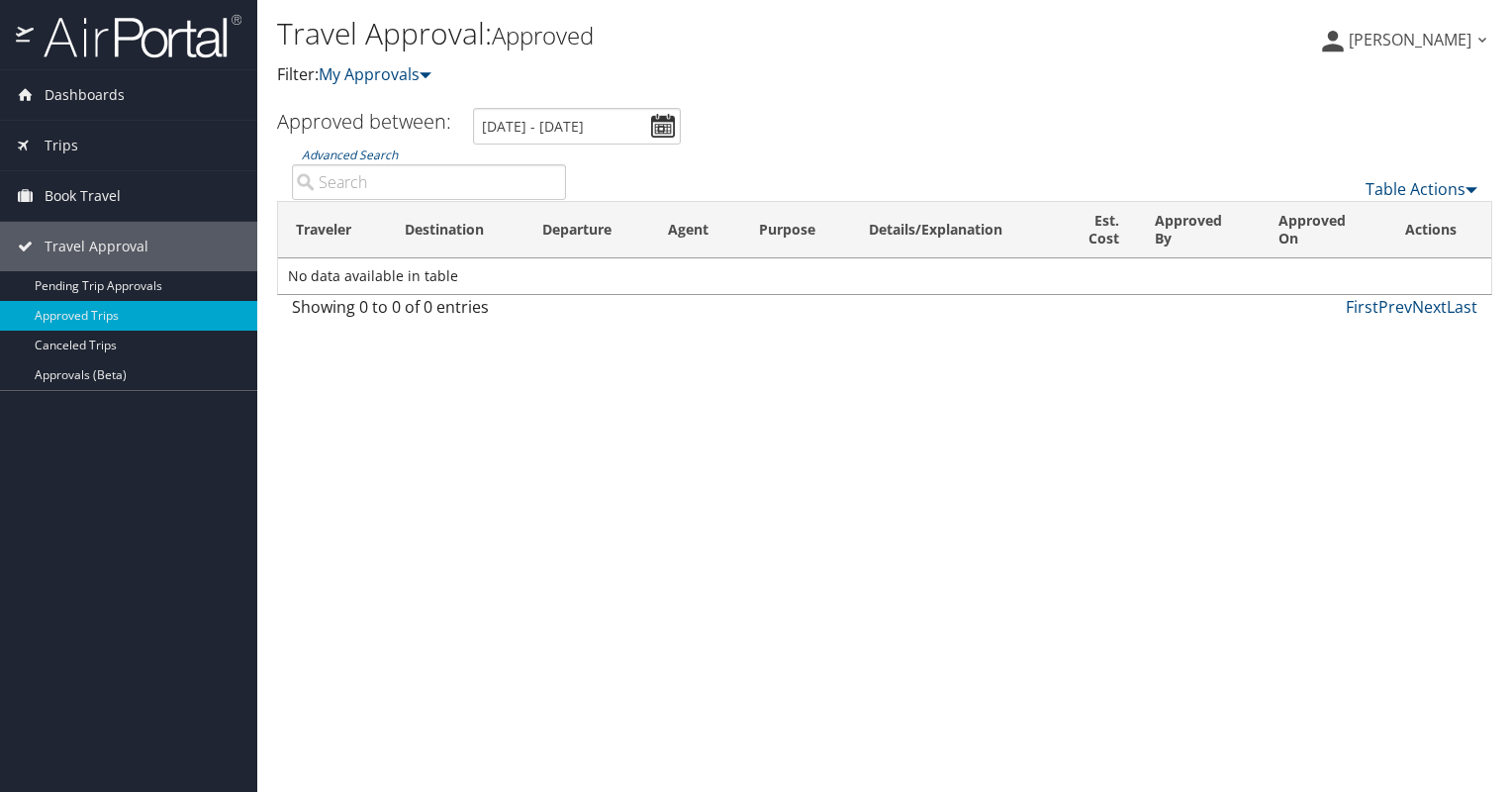 scroll, scrollTop: 0, scrollLeft: 0, axis: both 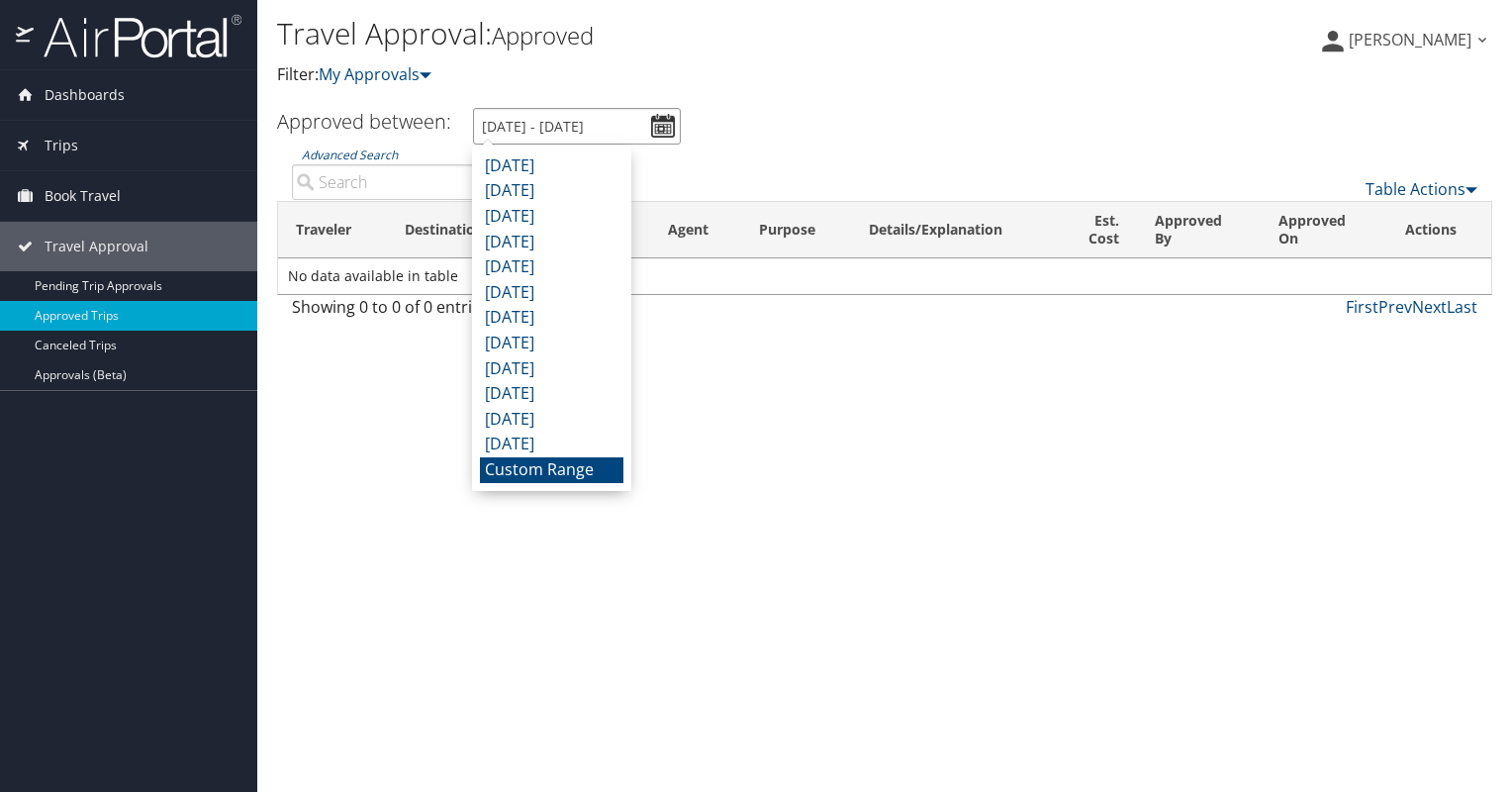 click on "[DATE] - [DATE]" at bounding box center (577, 126) 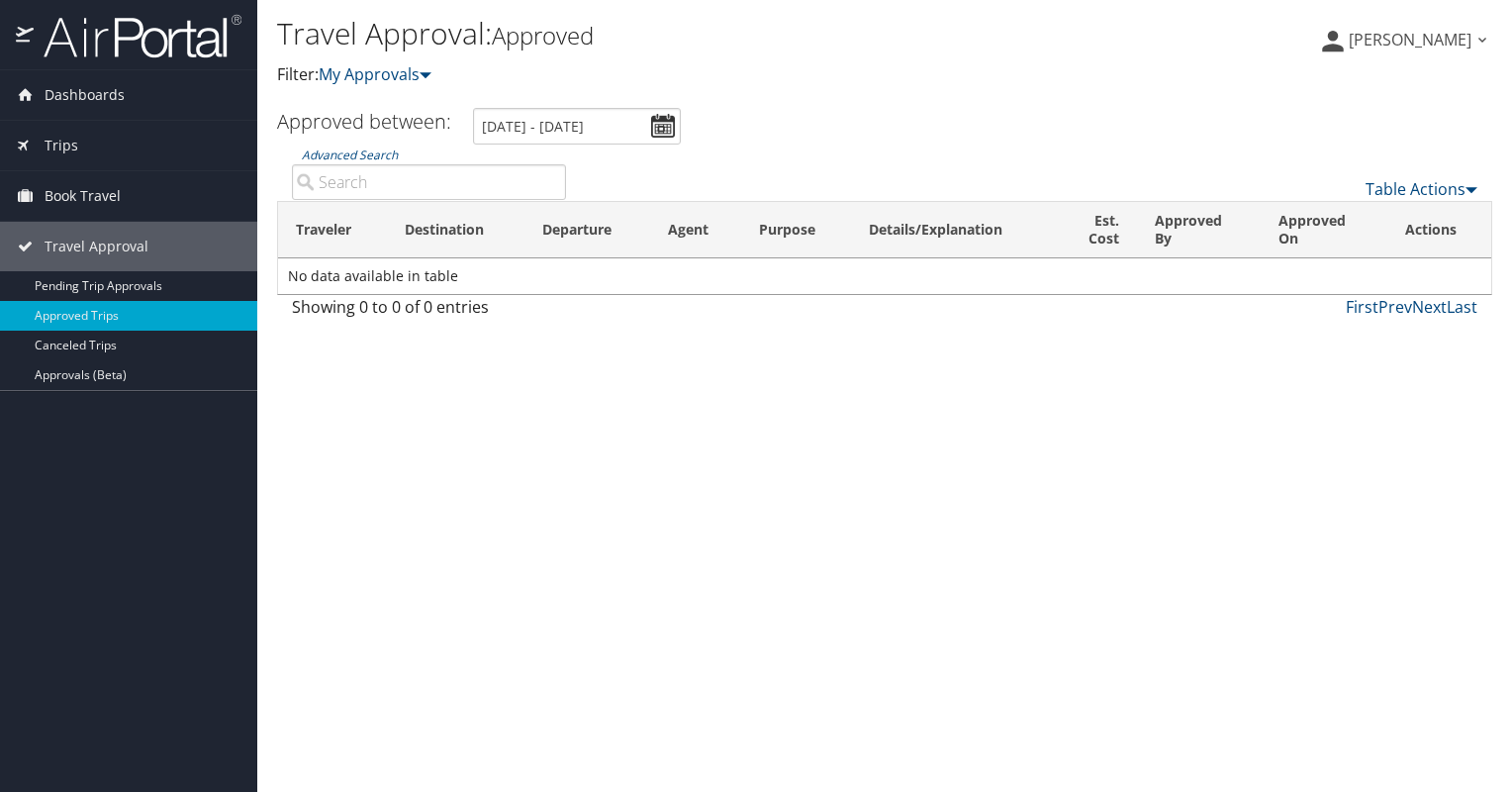 click on "Table Actions" at bounding box center (1036, 172) 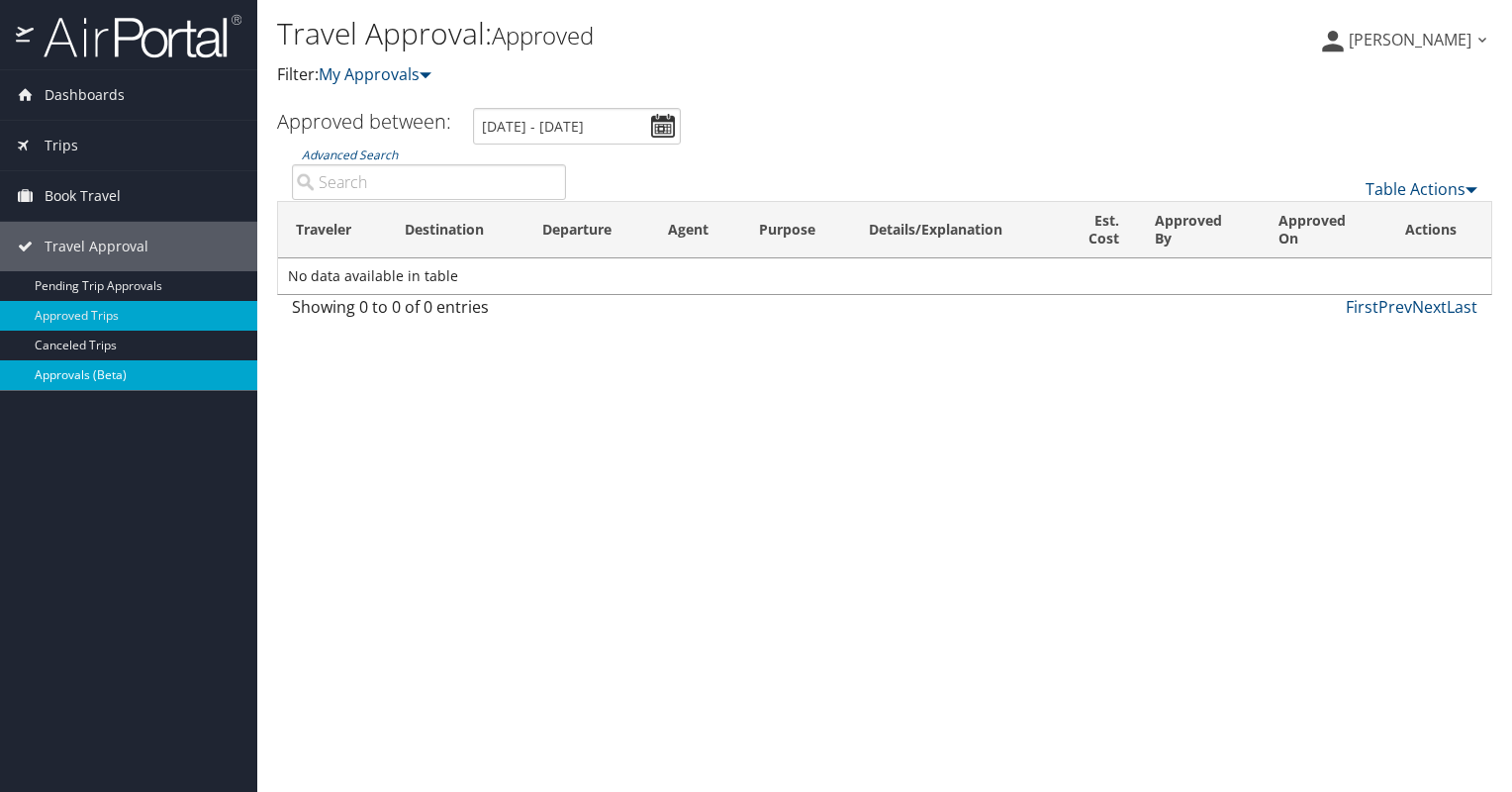 click on "Approvals (Beta)" at bounding box center [129, 375] 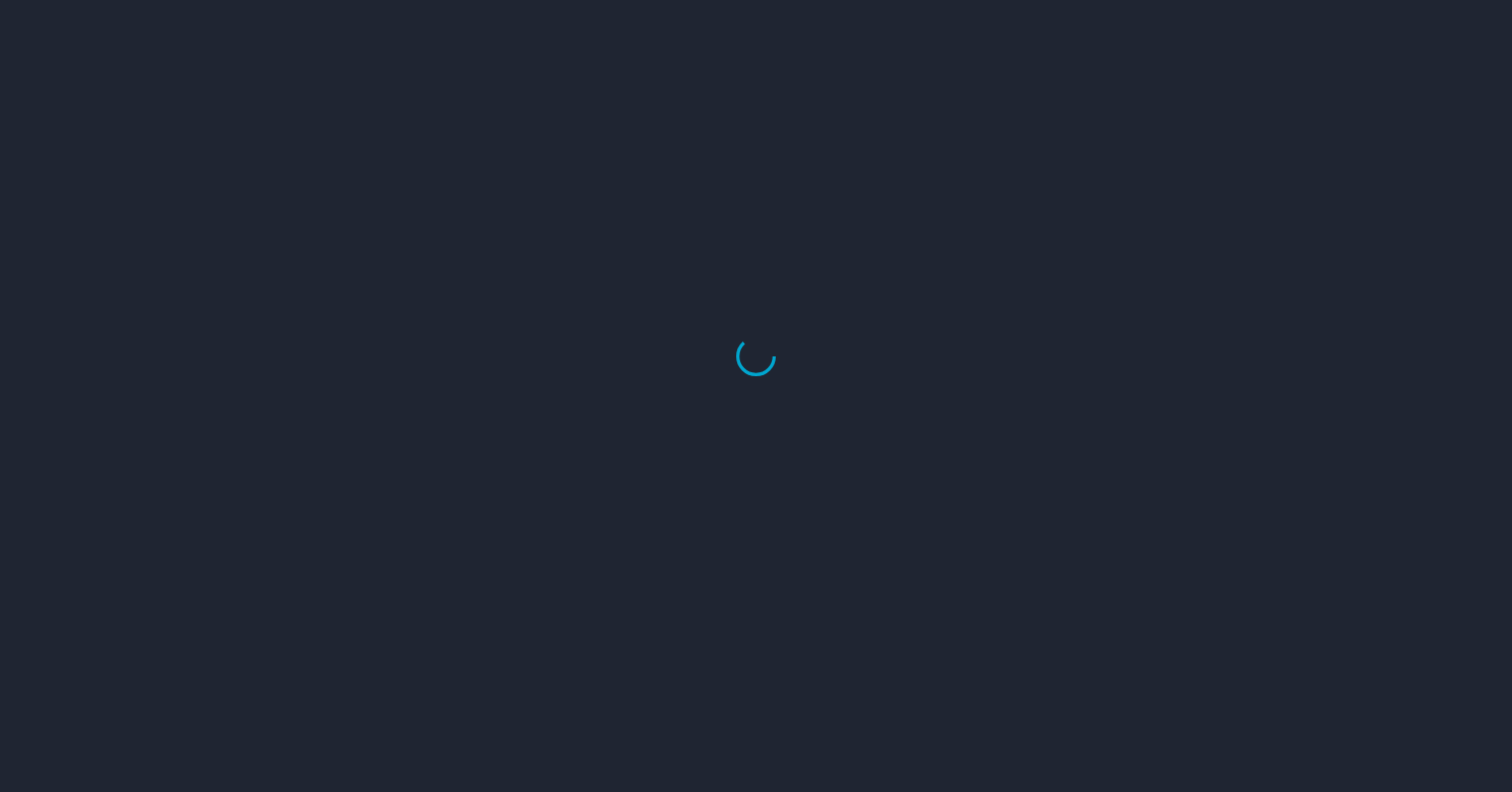 scroll, scrollTop: 0, scrollLeft: 0, axis: both 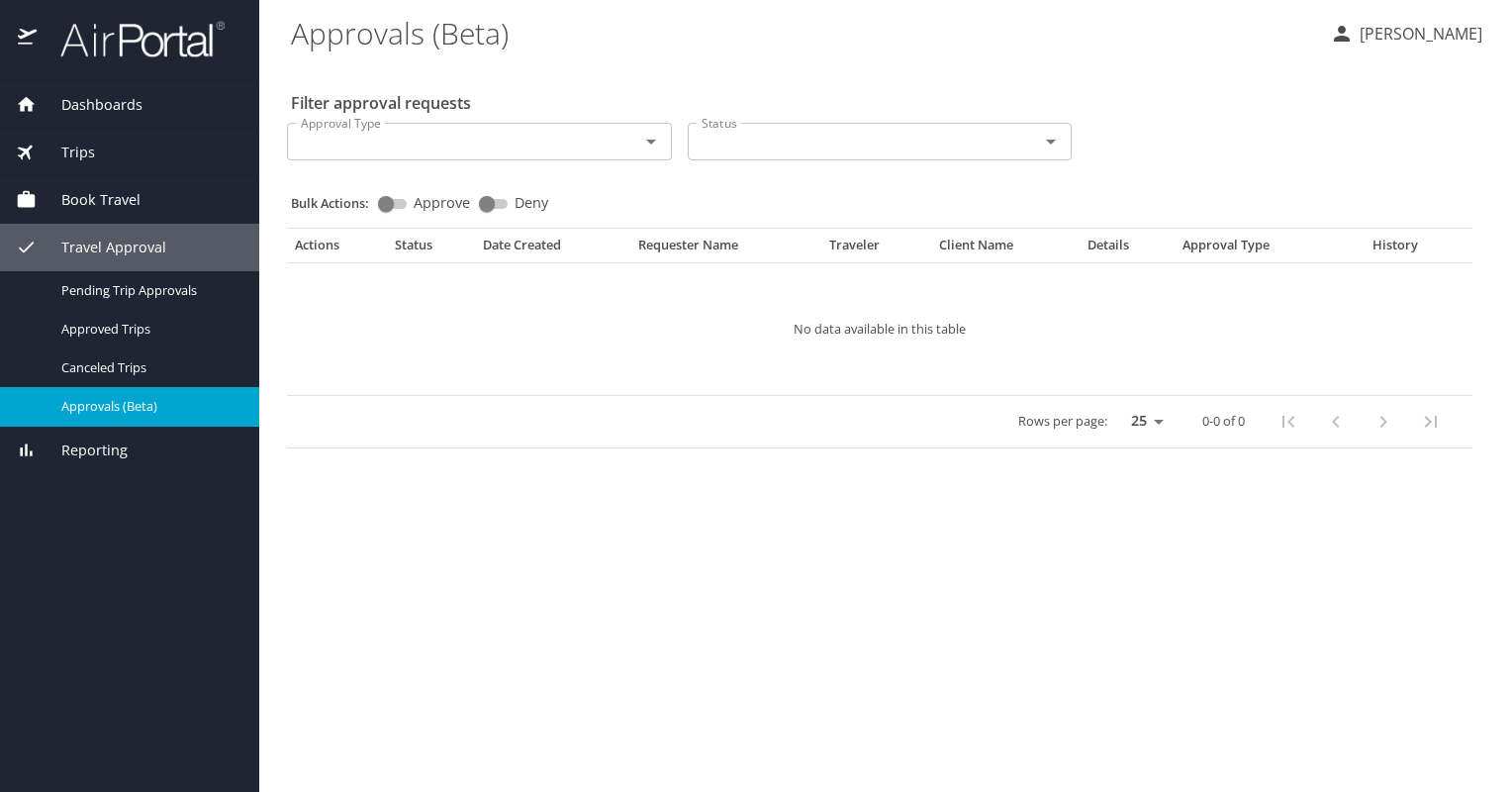 click on "Trips" at bounding box center [65, 152] 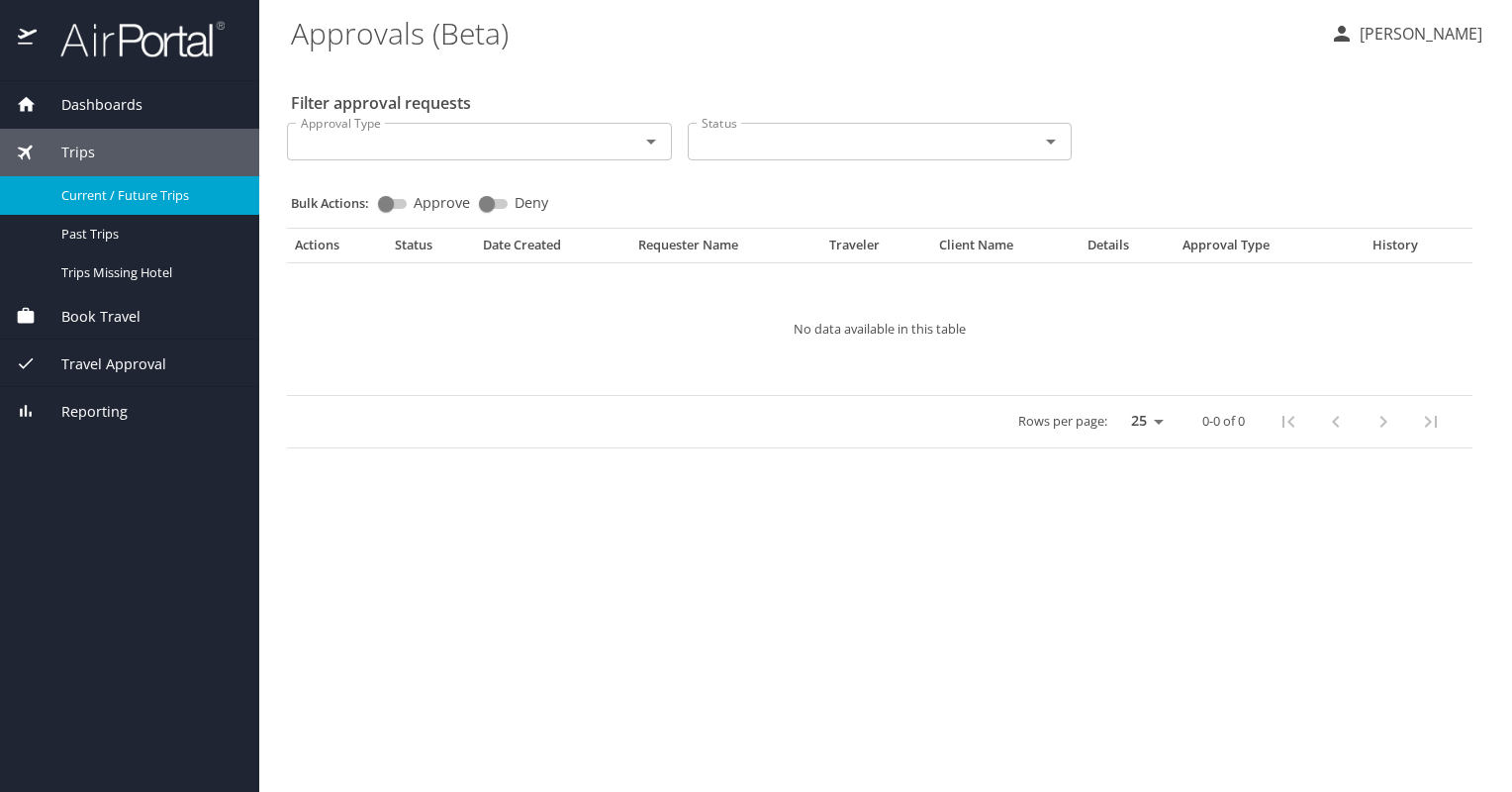 click on "Current / Future Trips" at bounding box center (148, 195) 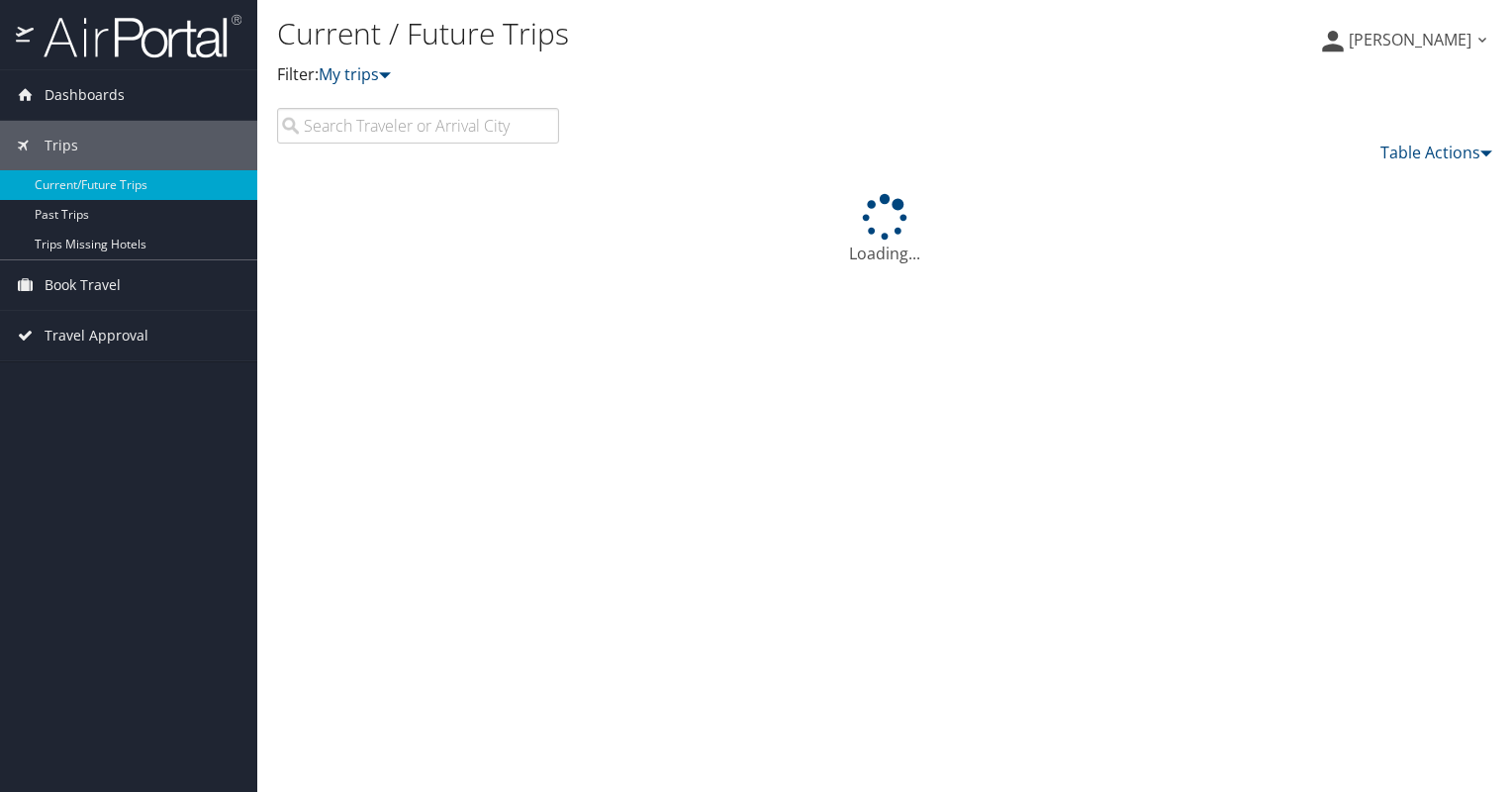 scroll, scrollTop: 0, scrollLeft: 0, axis: both 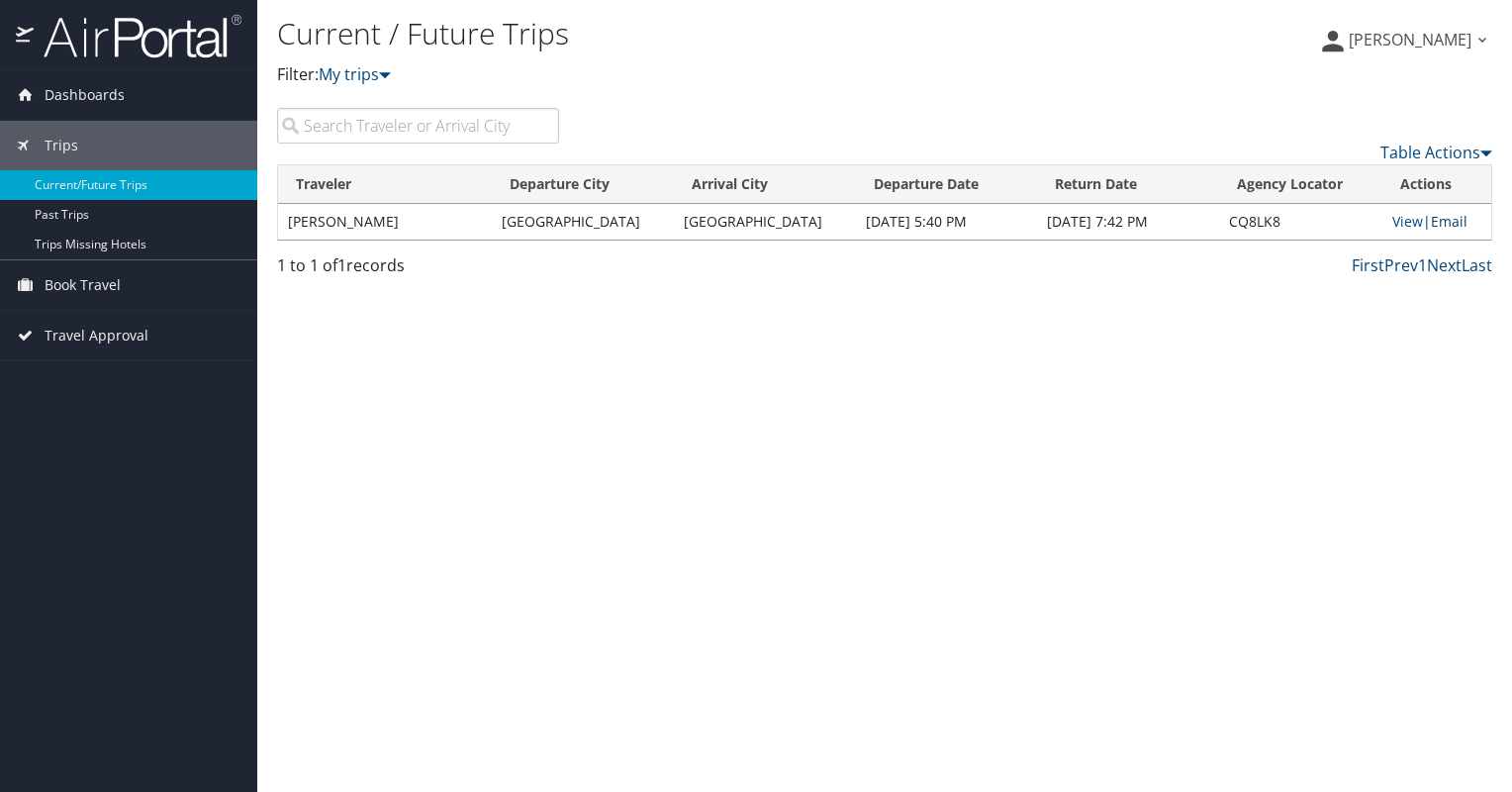 click on "Email" at bounding box center (1449, 221) 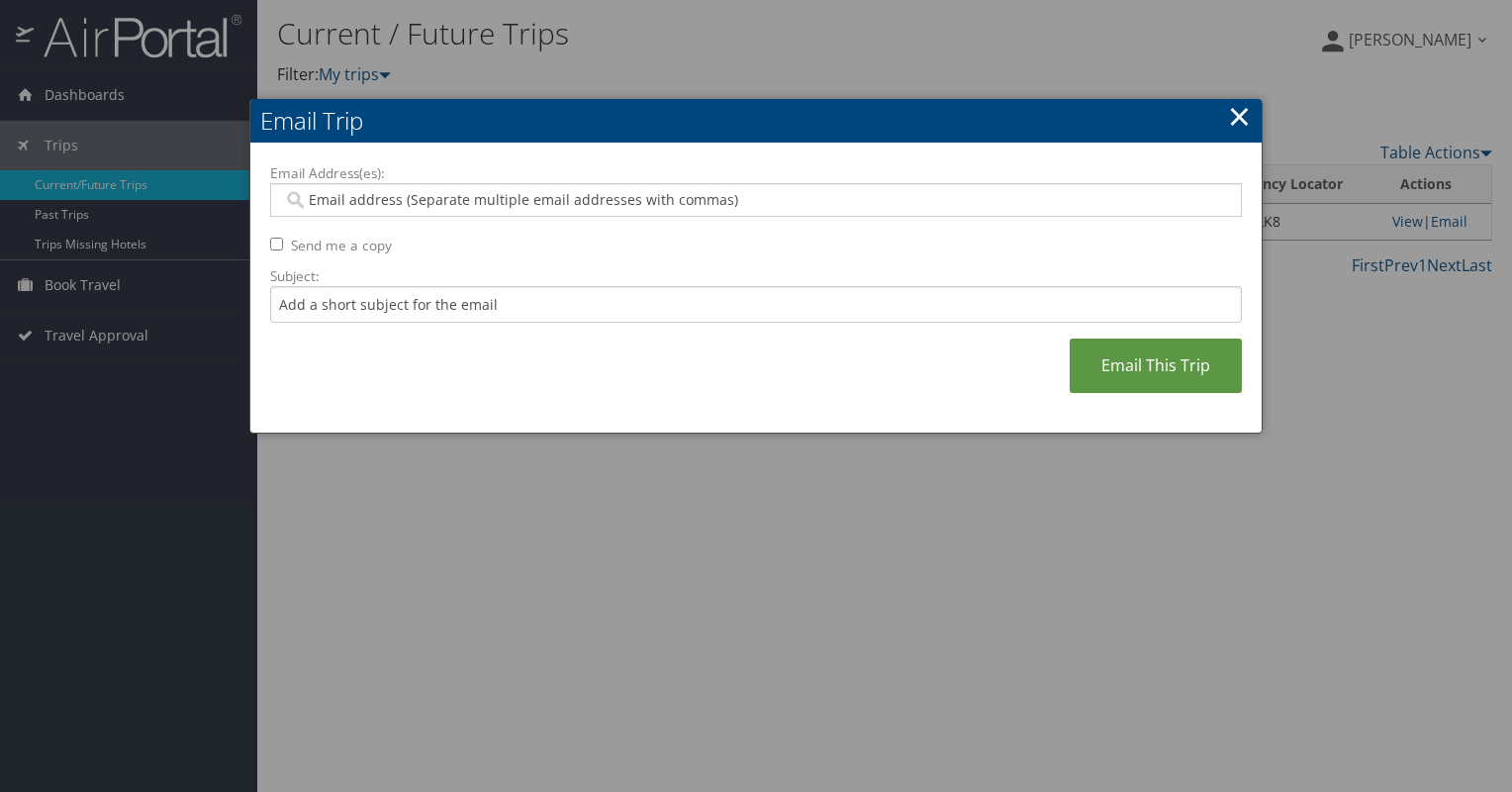 click on "Email Address(es):" at bounding box center [756, 200] 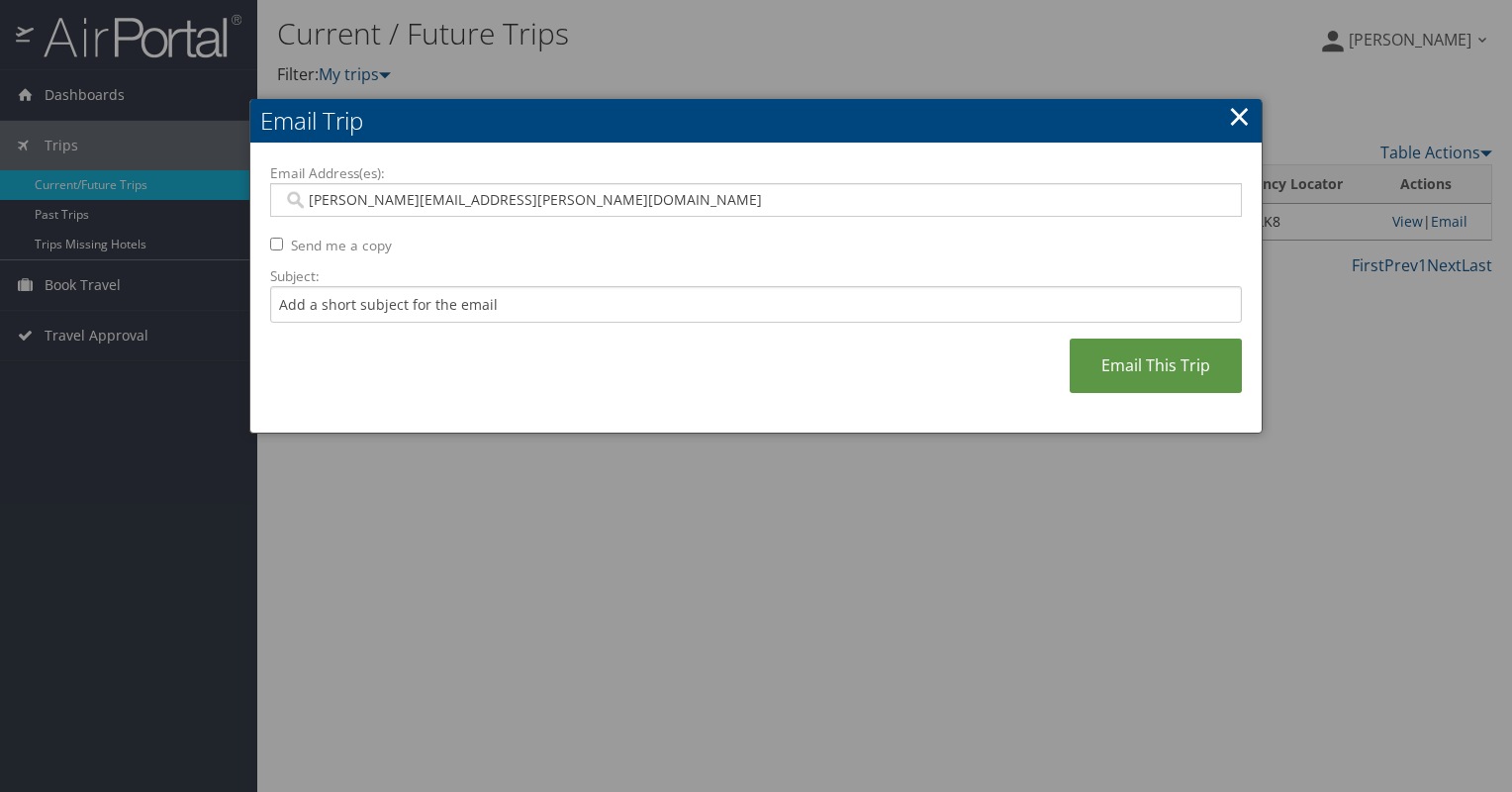 type 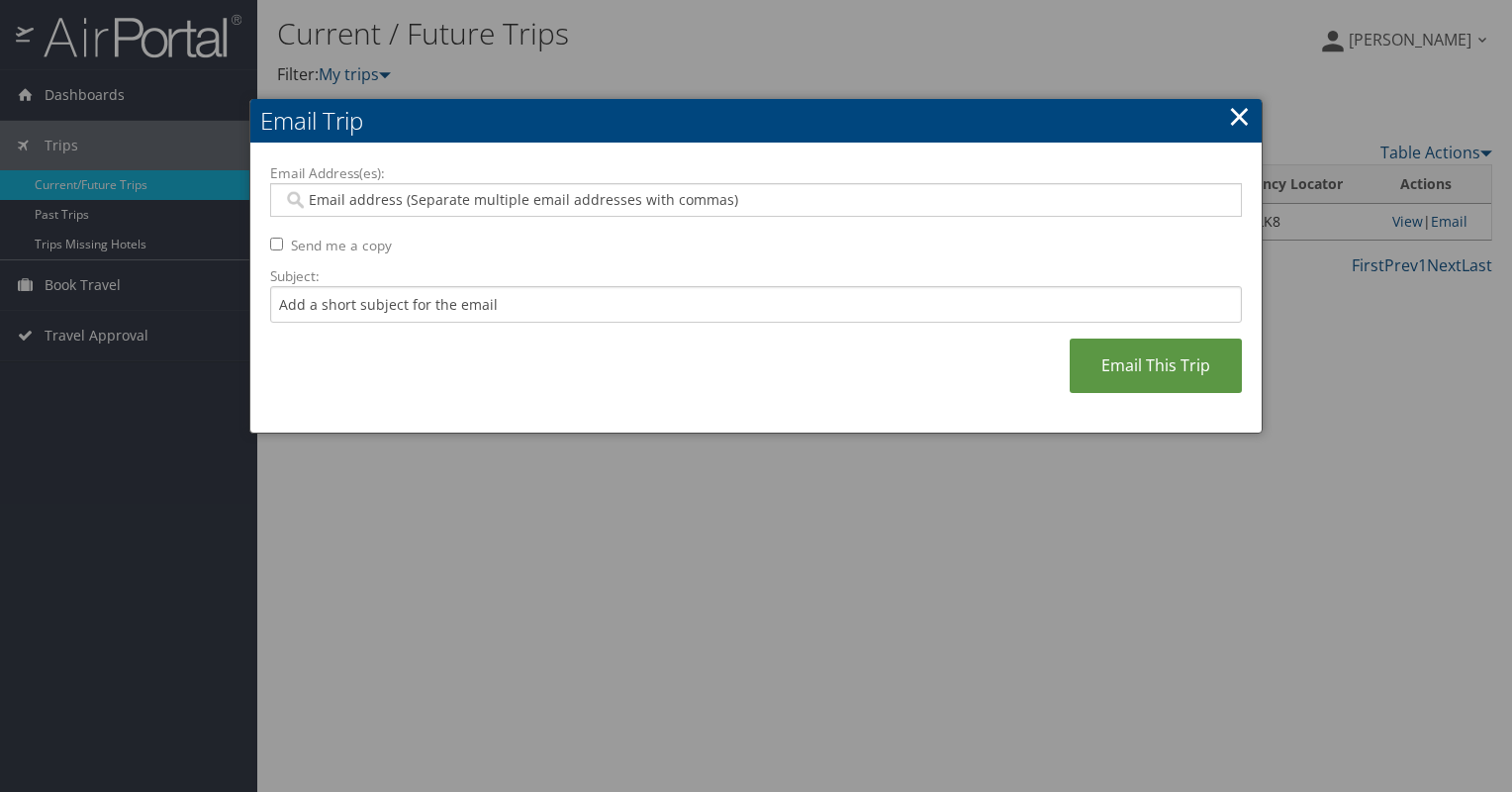 type on "[PERSON_NAME][EMAIL_ADDRESS][PERSON_NAME][DOMAIN_NAME]" 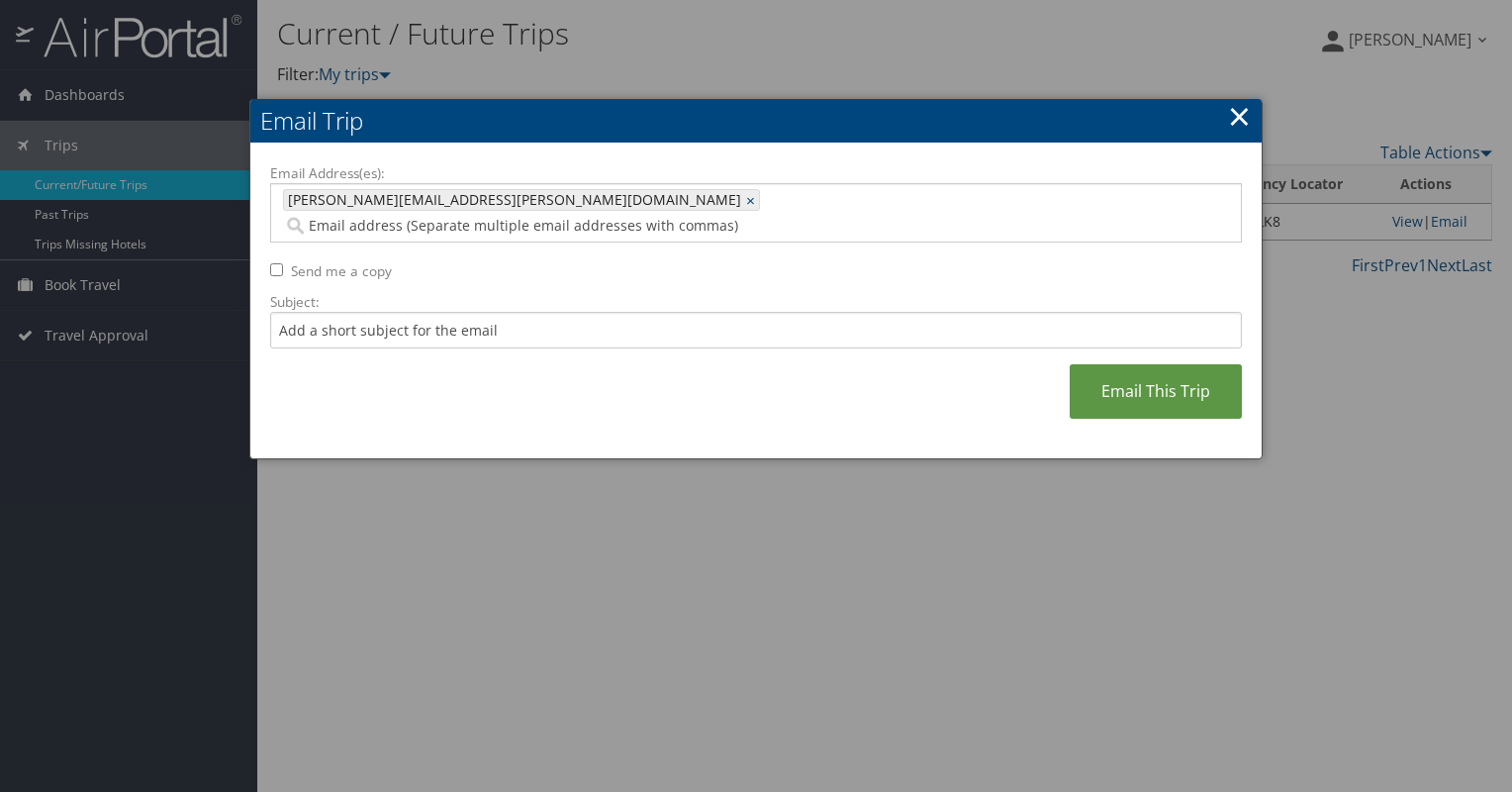 type on "[PERSON_NAME][EMAIL_ADDRESS][PERSON_NAME][DOMAIN_NAME]" 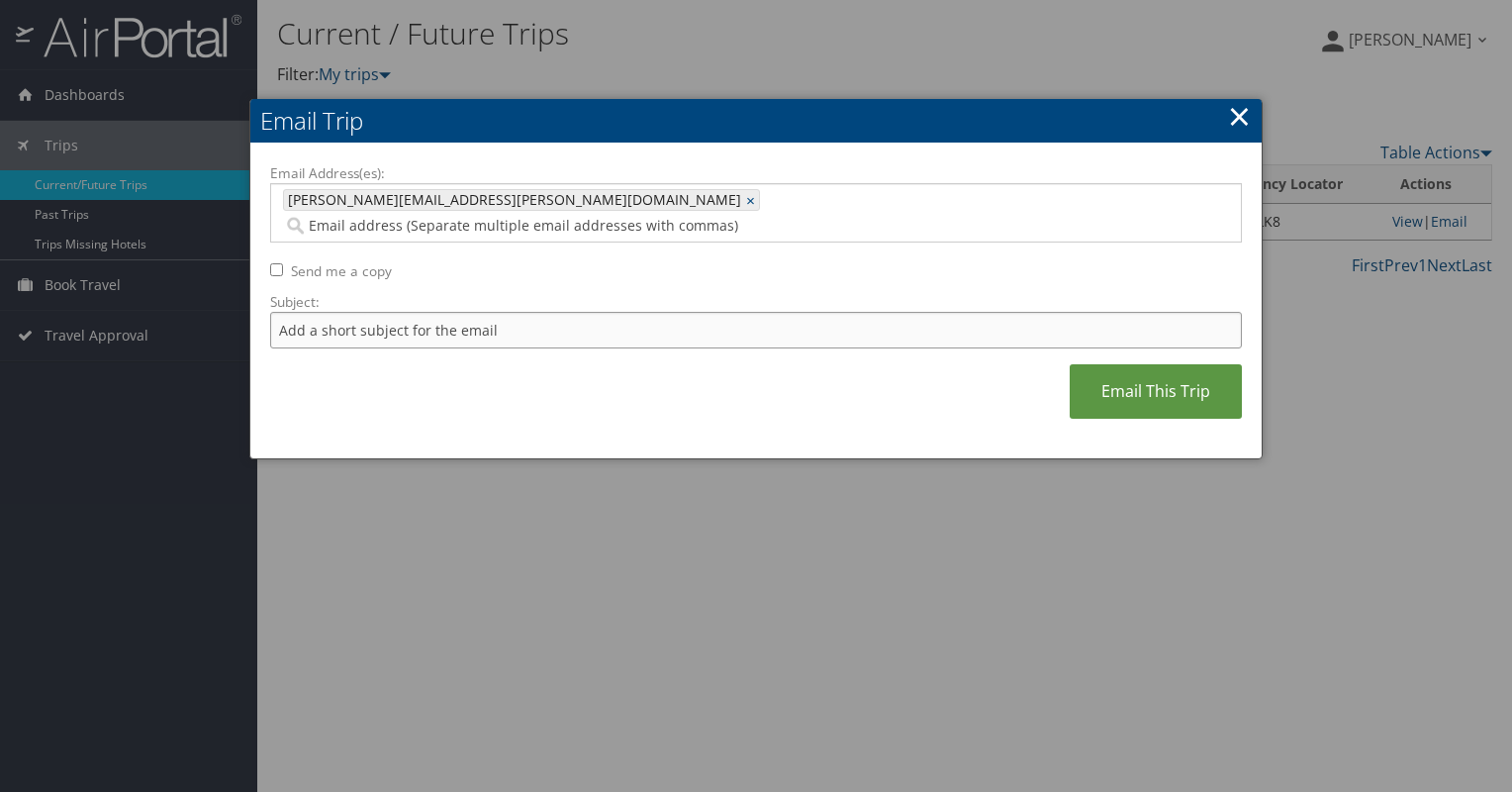 click on "Subject:" at bounding box center [756, 330] 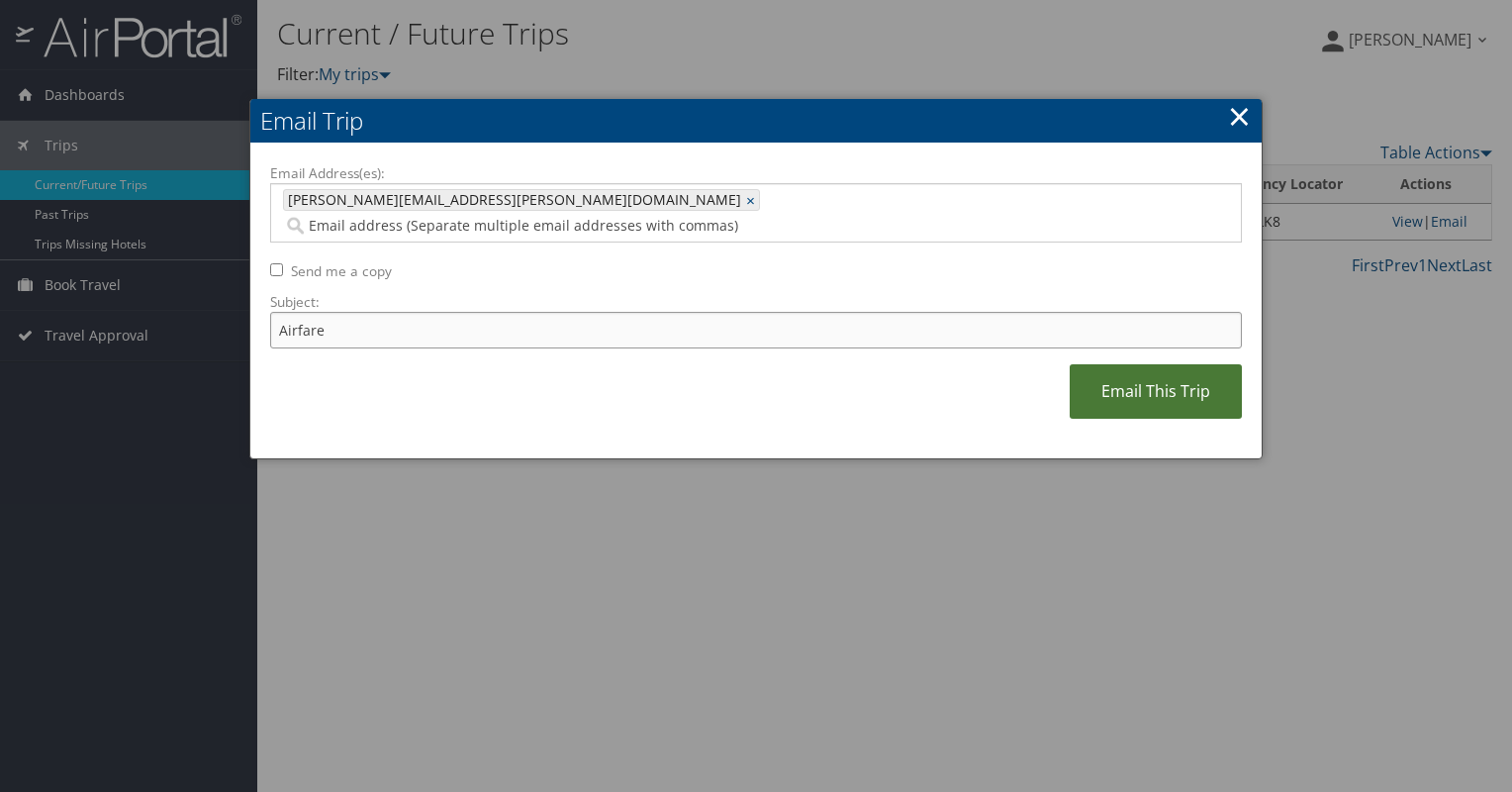 type on "Airfare" 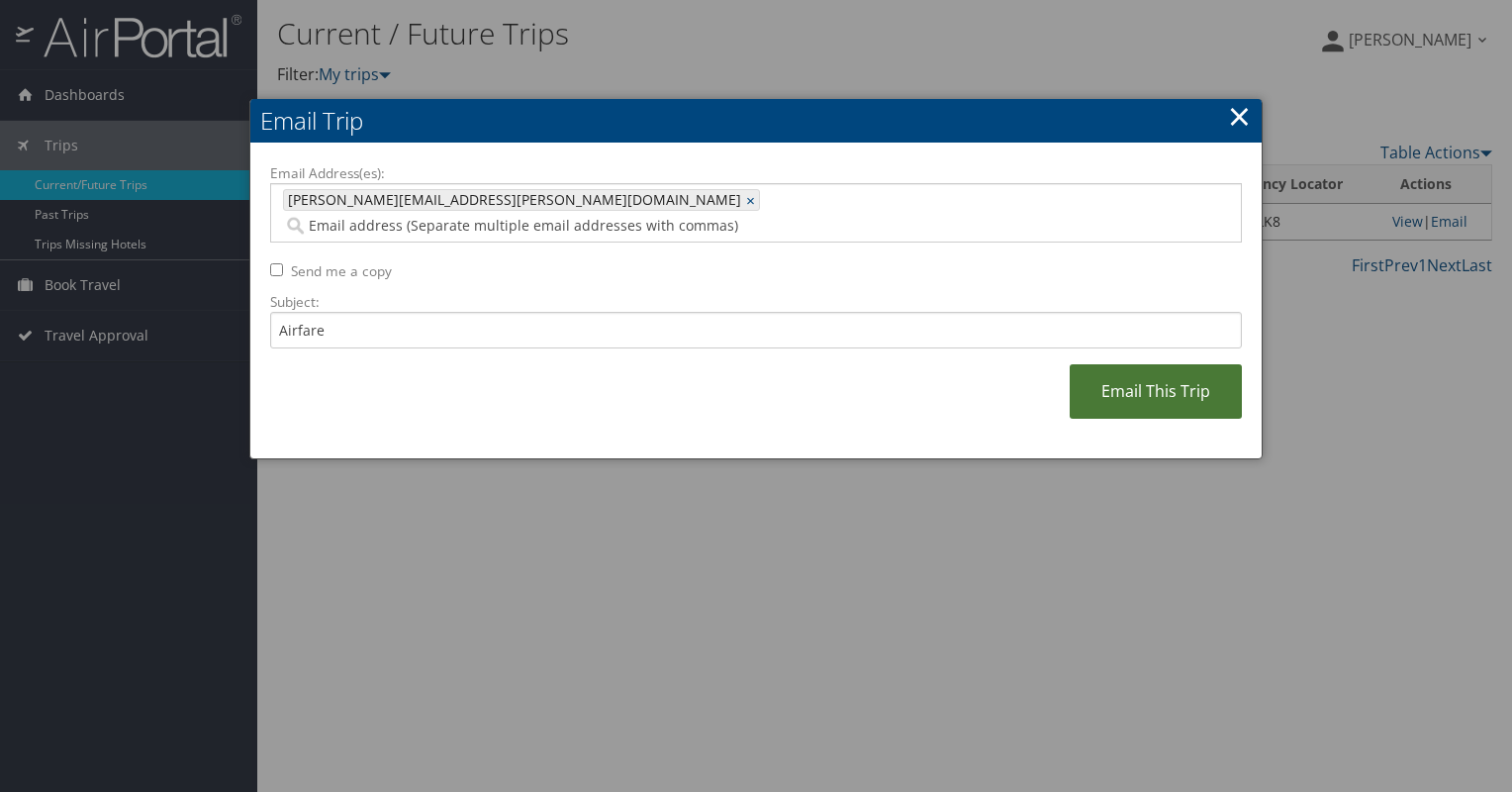 click on "Email This Trip" at bounding box center (1156, 391) 